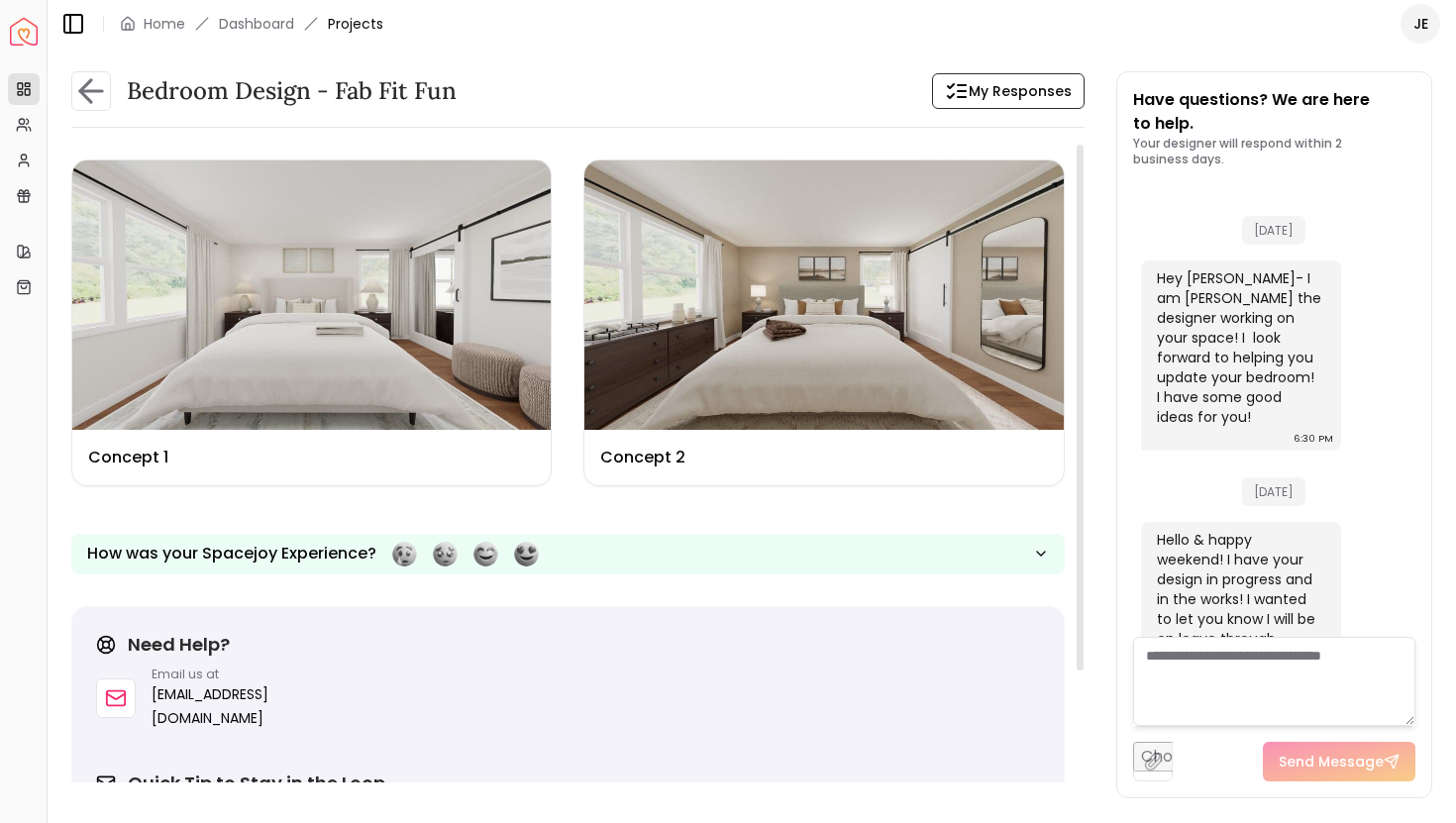 scroll, scrollTop: 0, scrollLeft: 0, axis: both 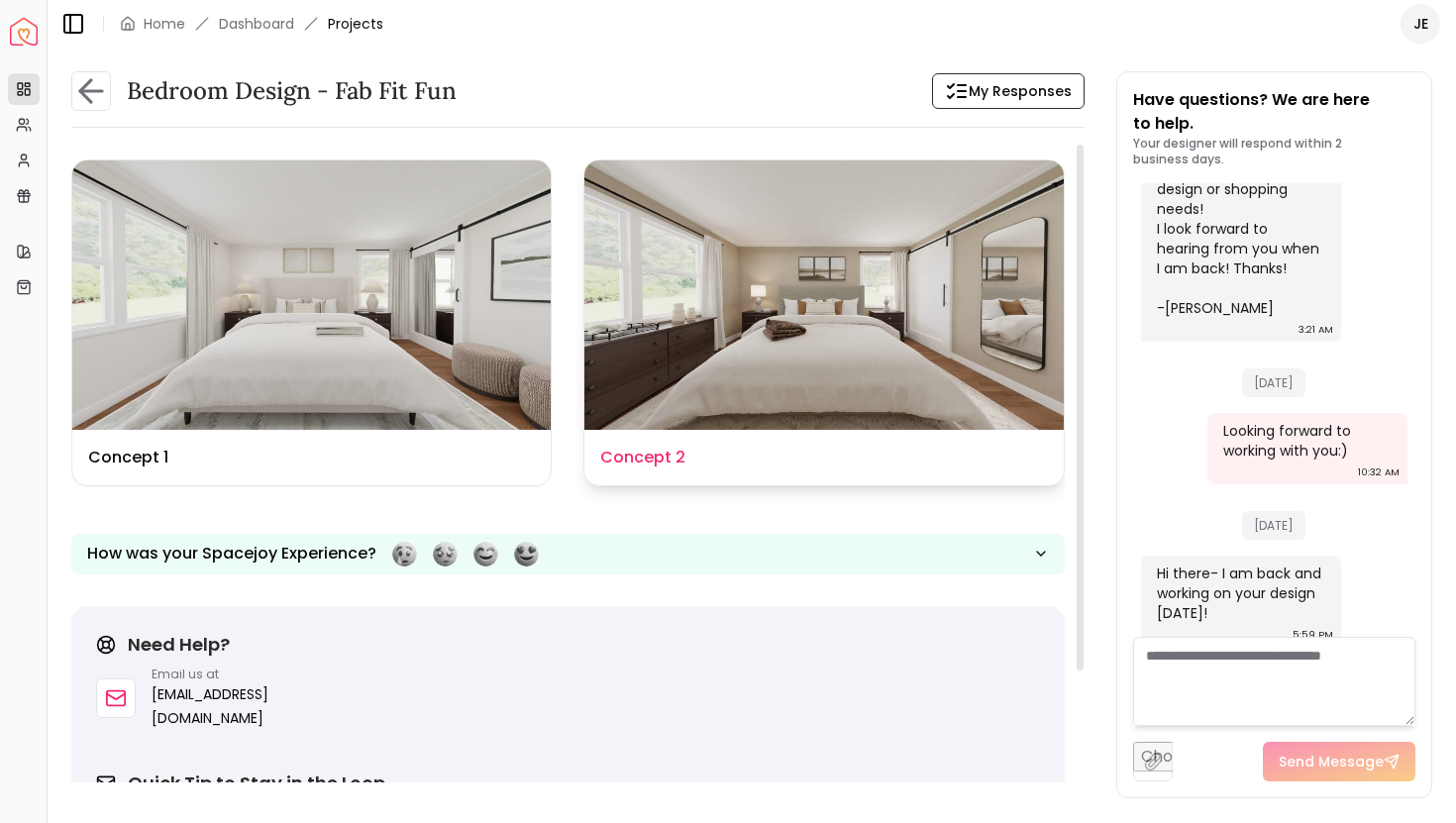 click at bounding box center [823, 295] 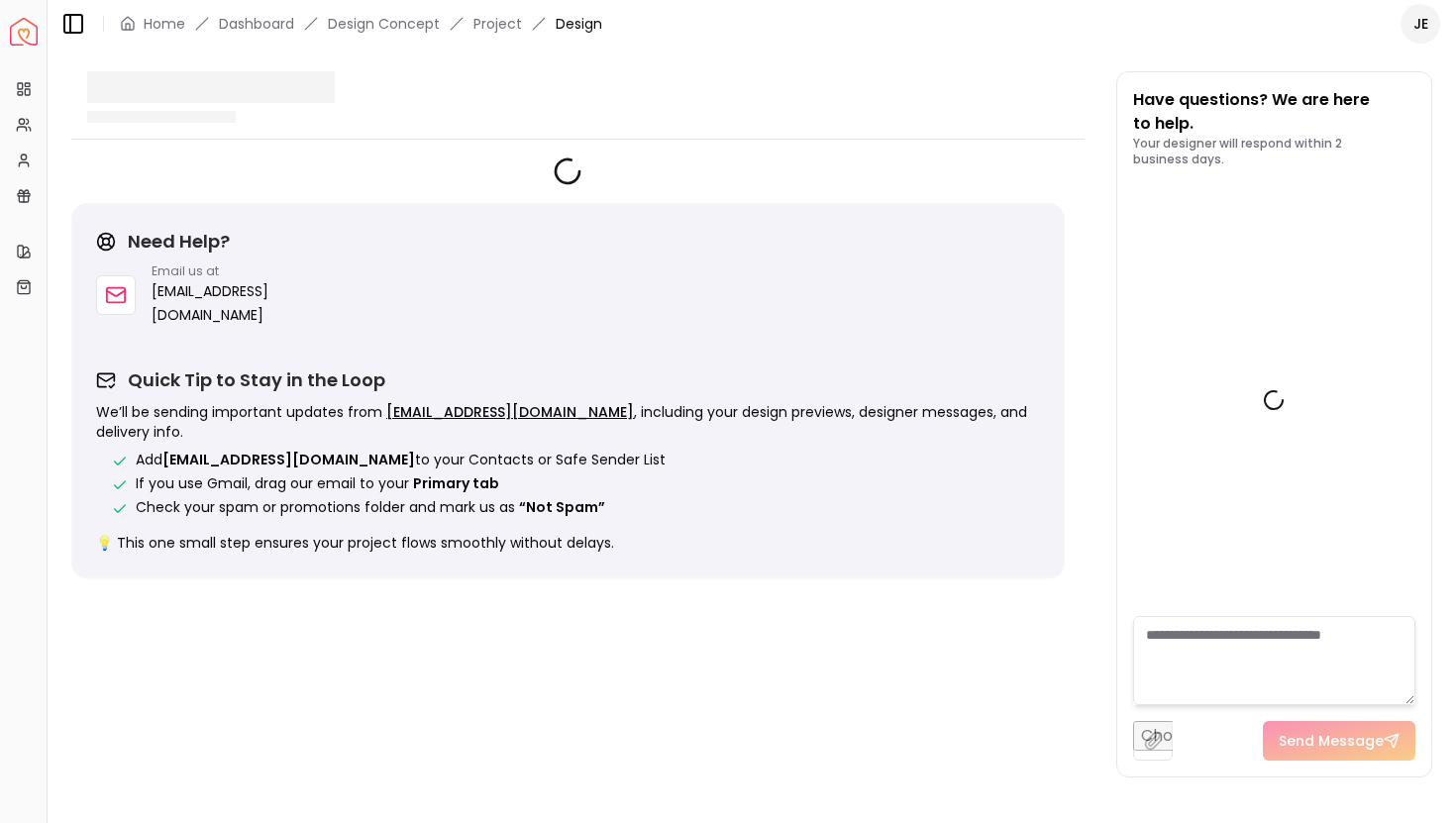 scroll, scrollTop: 711, scrollLeft: 0, axis: vertical 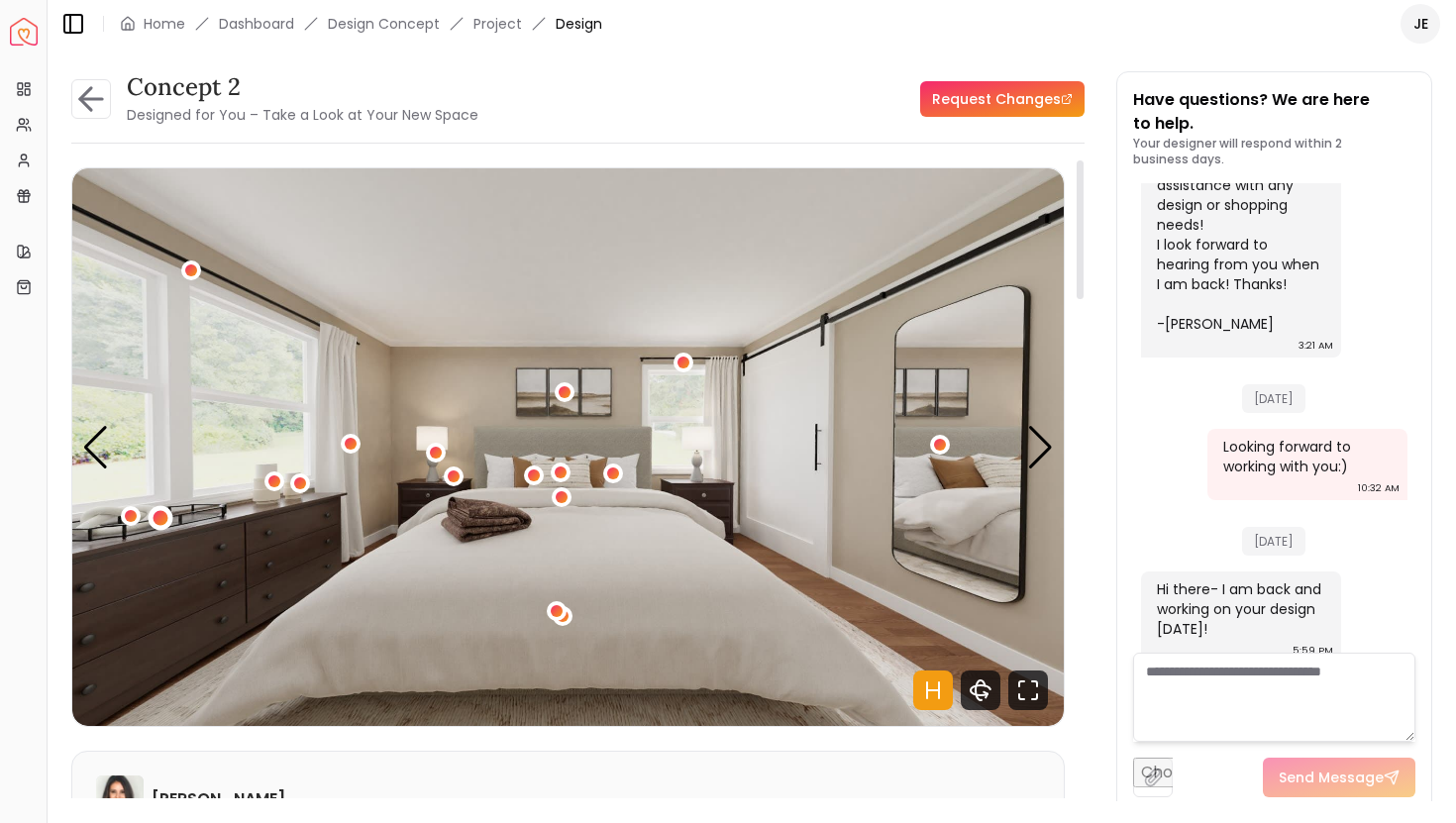 click at bounding box center [160, 517] 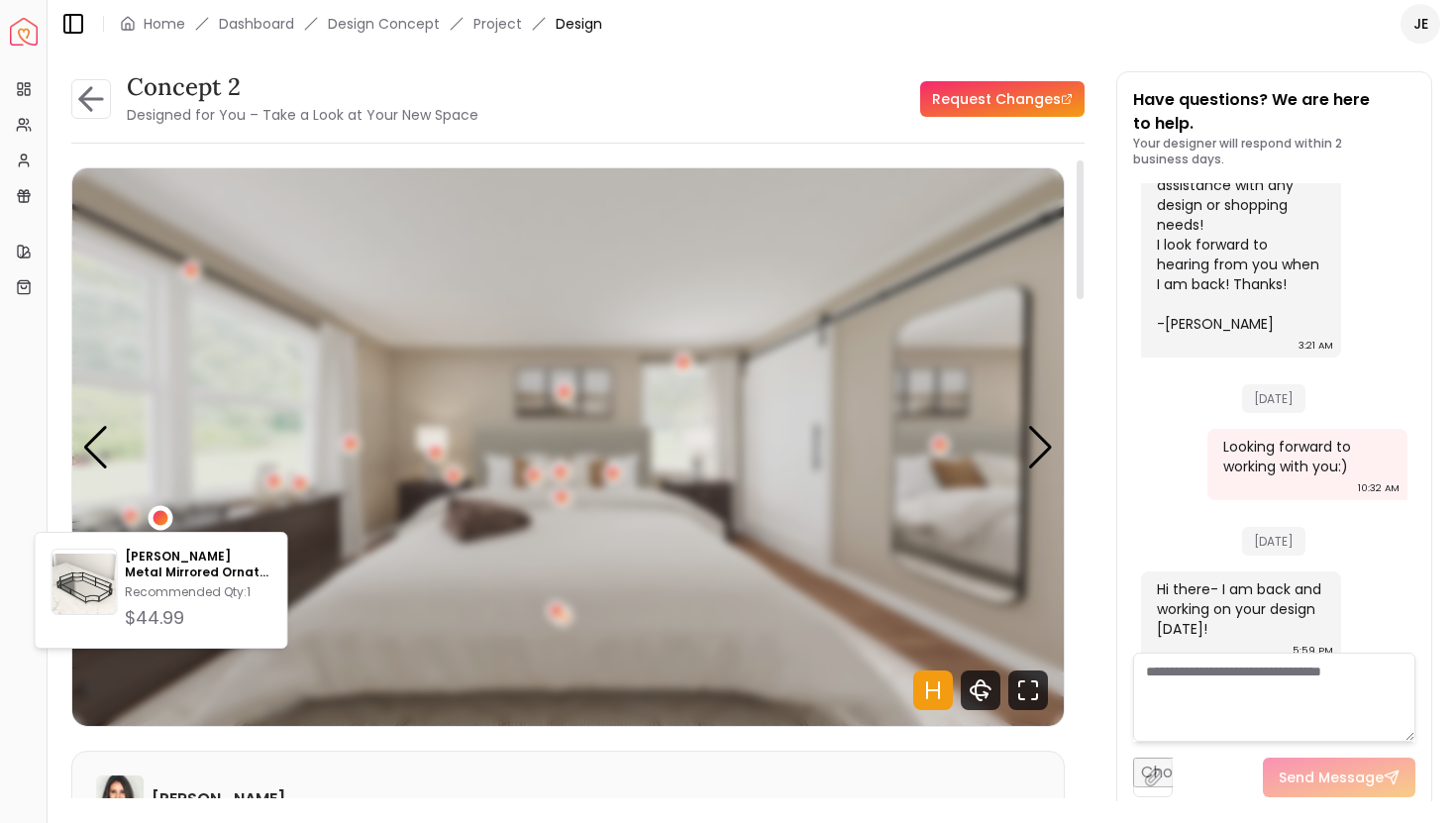 click at bounding box center (160, 517) 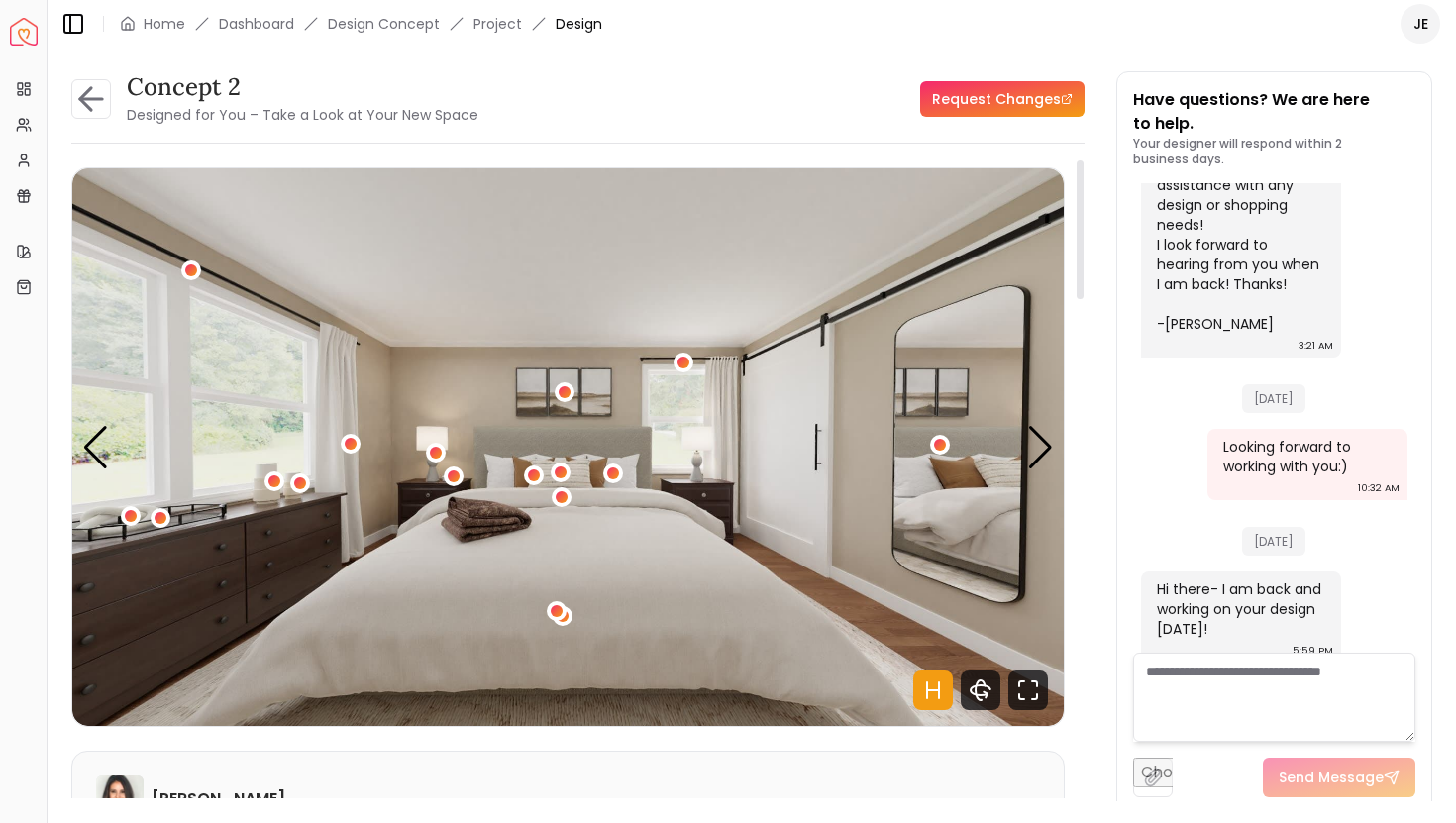 click at bounding box center (568, 447) 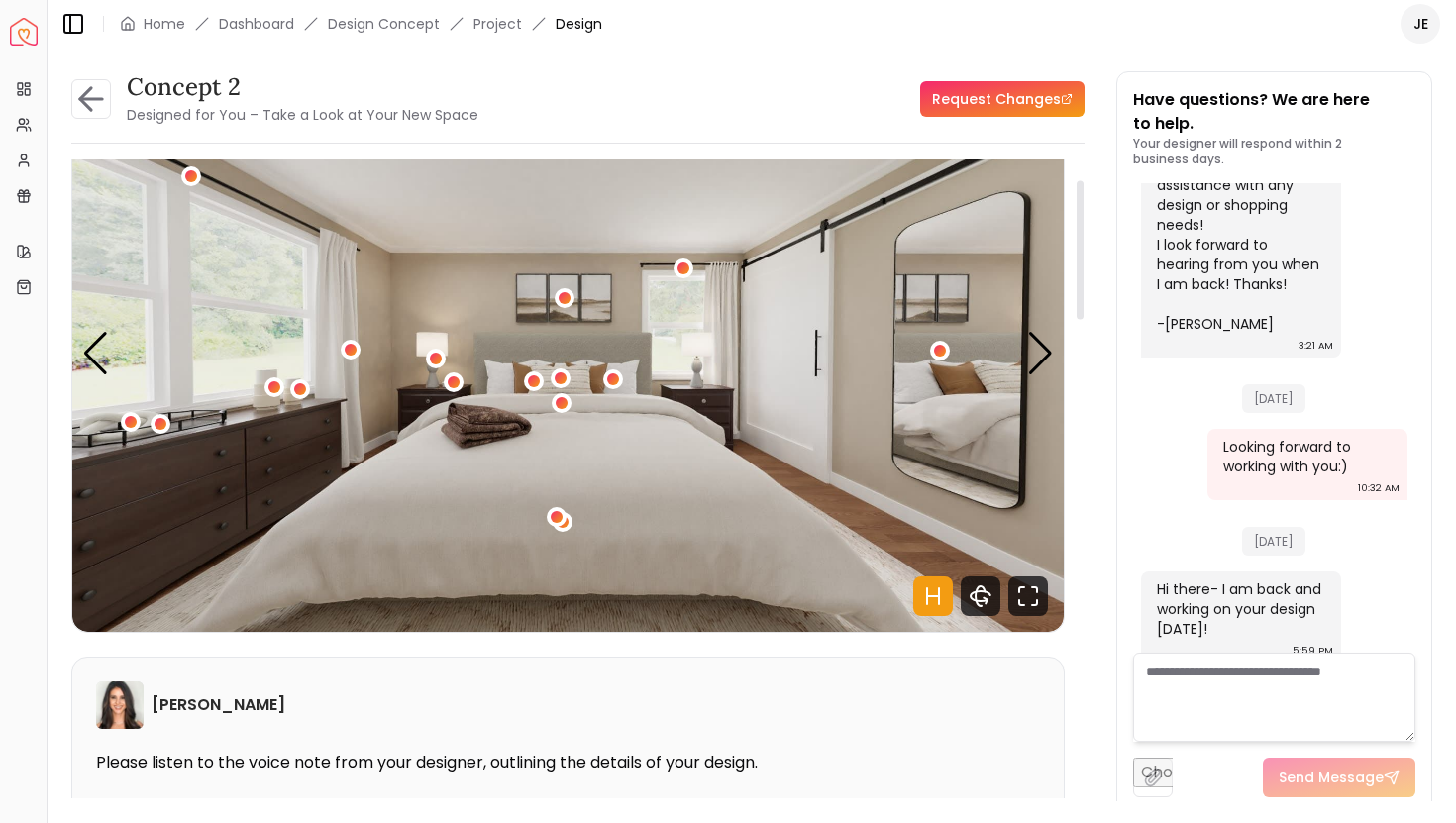 scroll, scrollTop: 93, scrollLeft: 0, axis: vertical 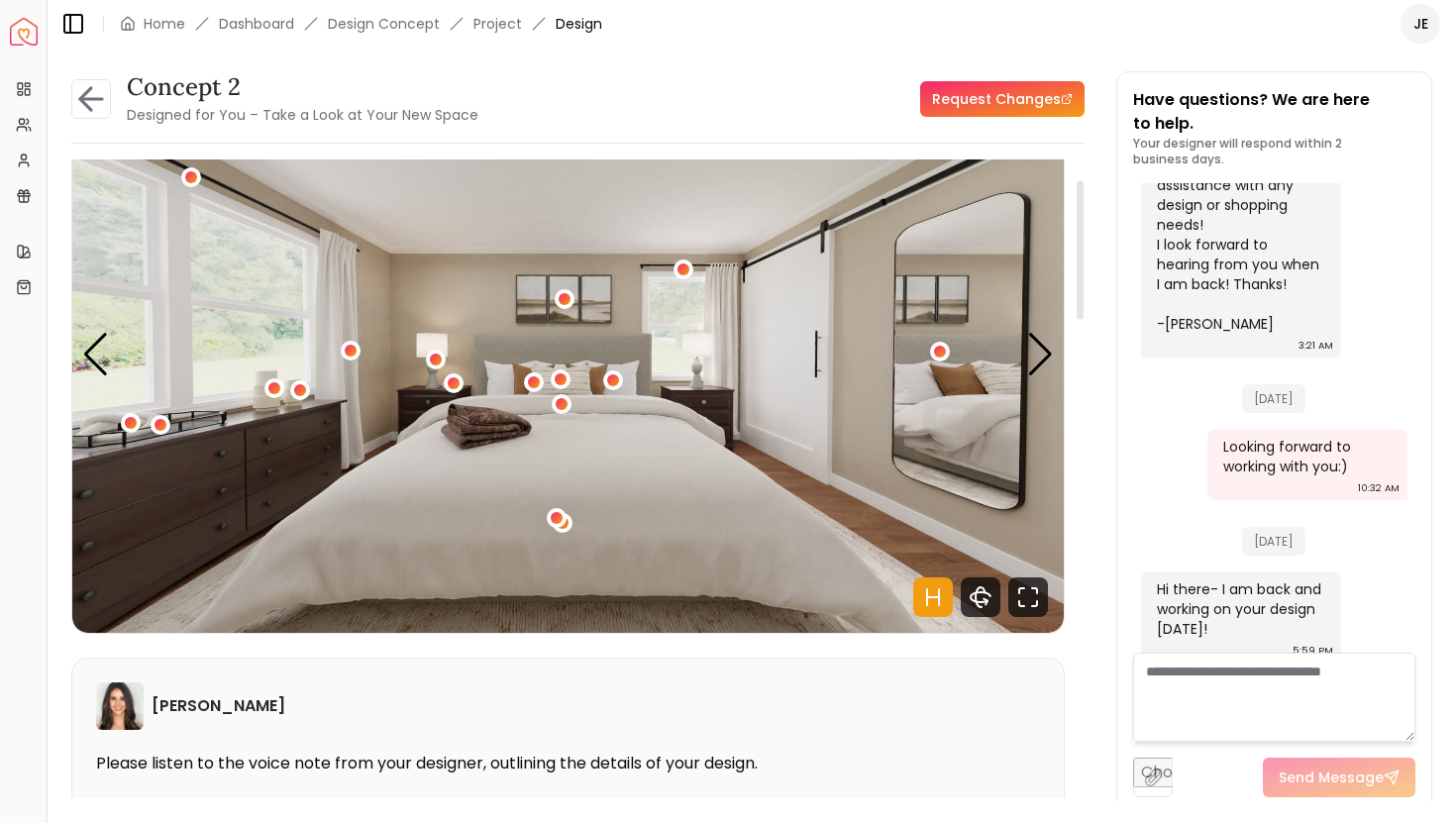 click at bounding box center (568, 354) 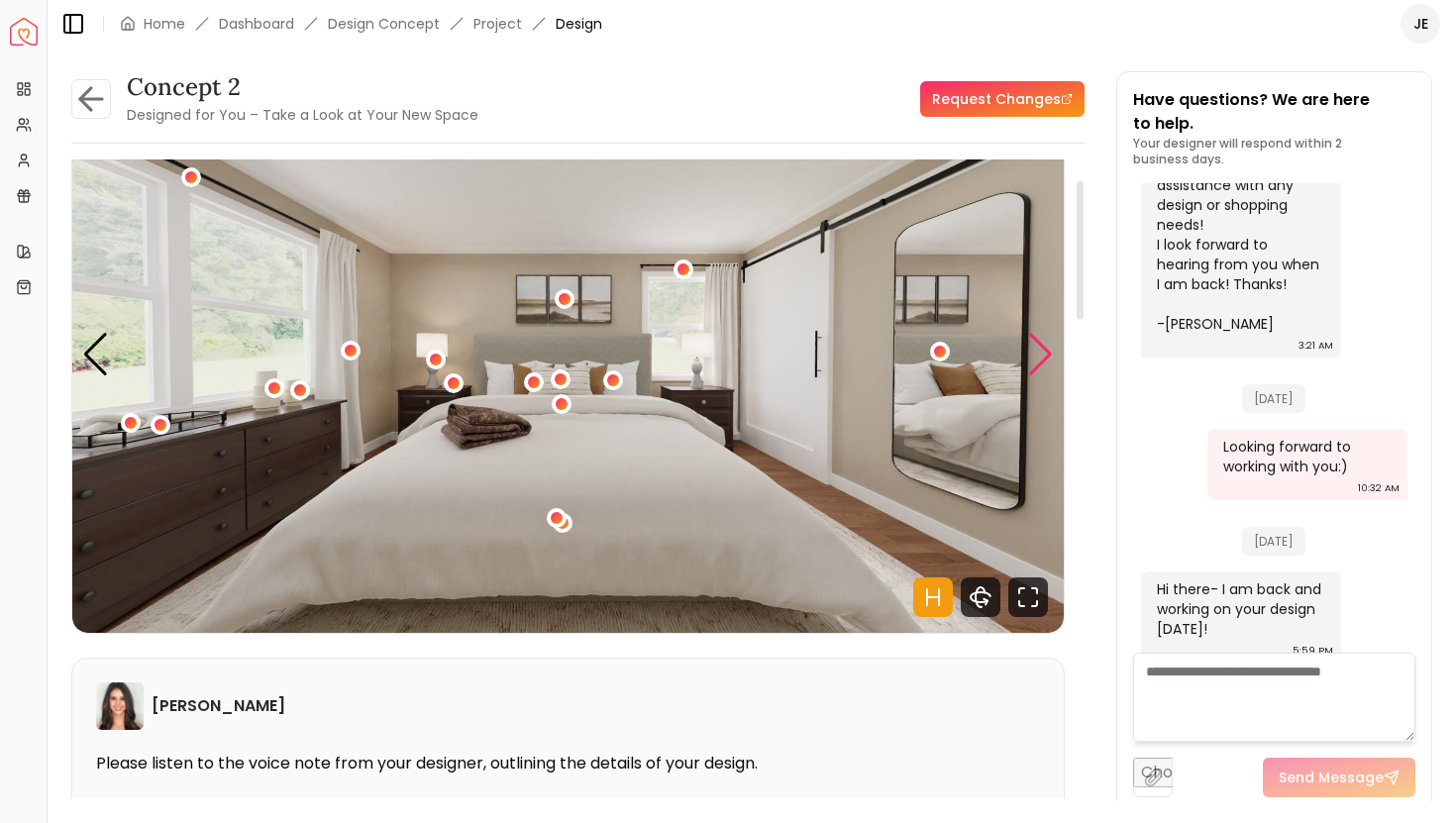 click at bounding box center (1040, 355) 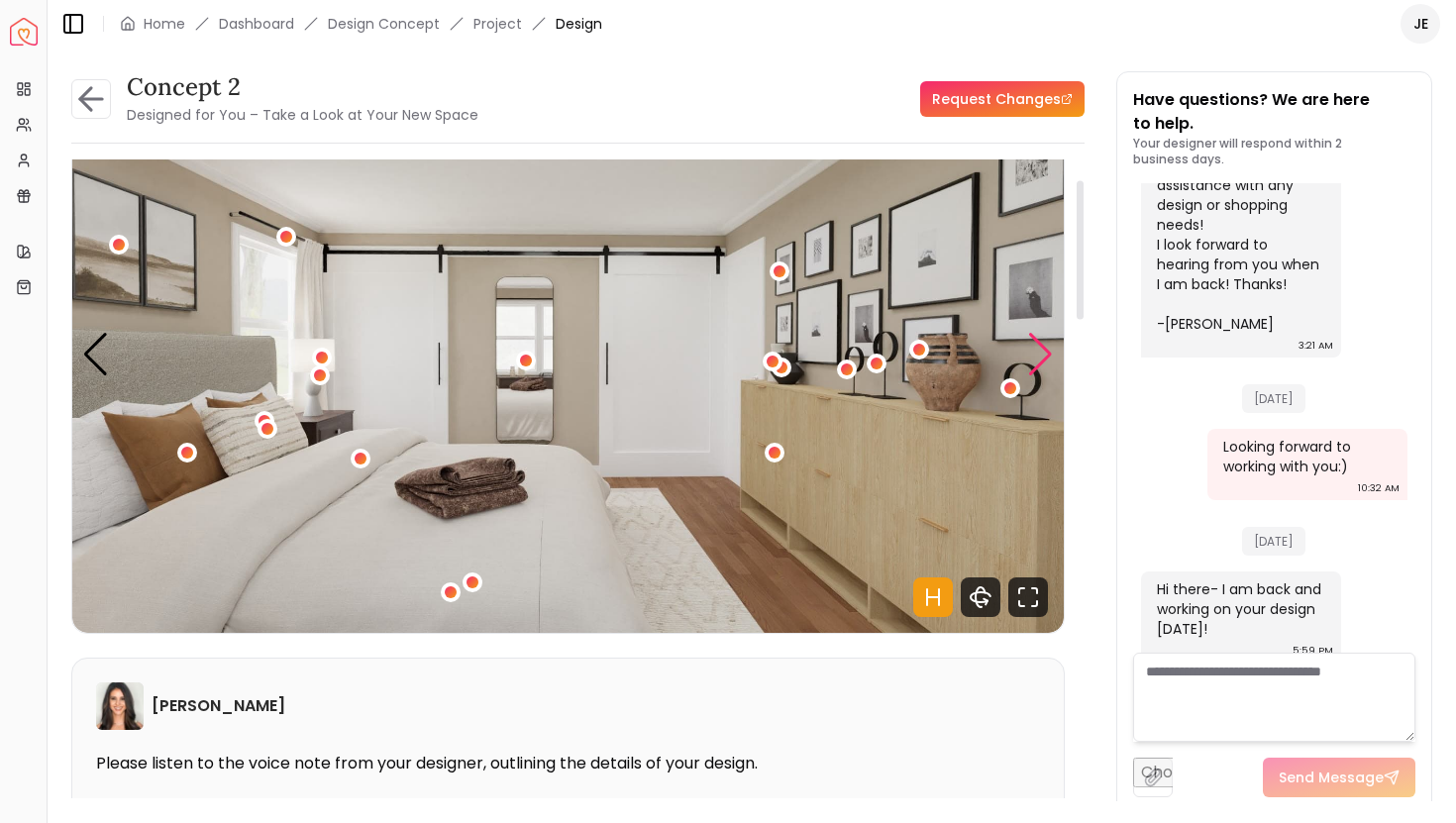 click at bounding box center [1040, 355] 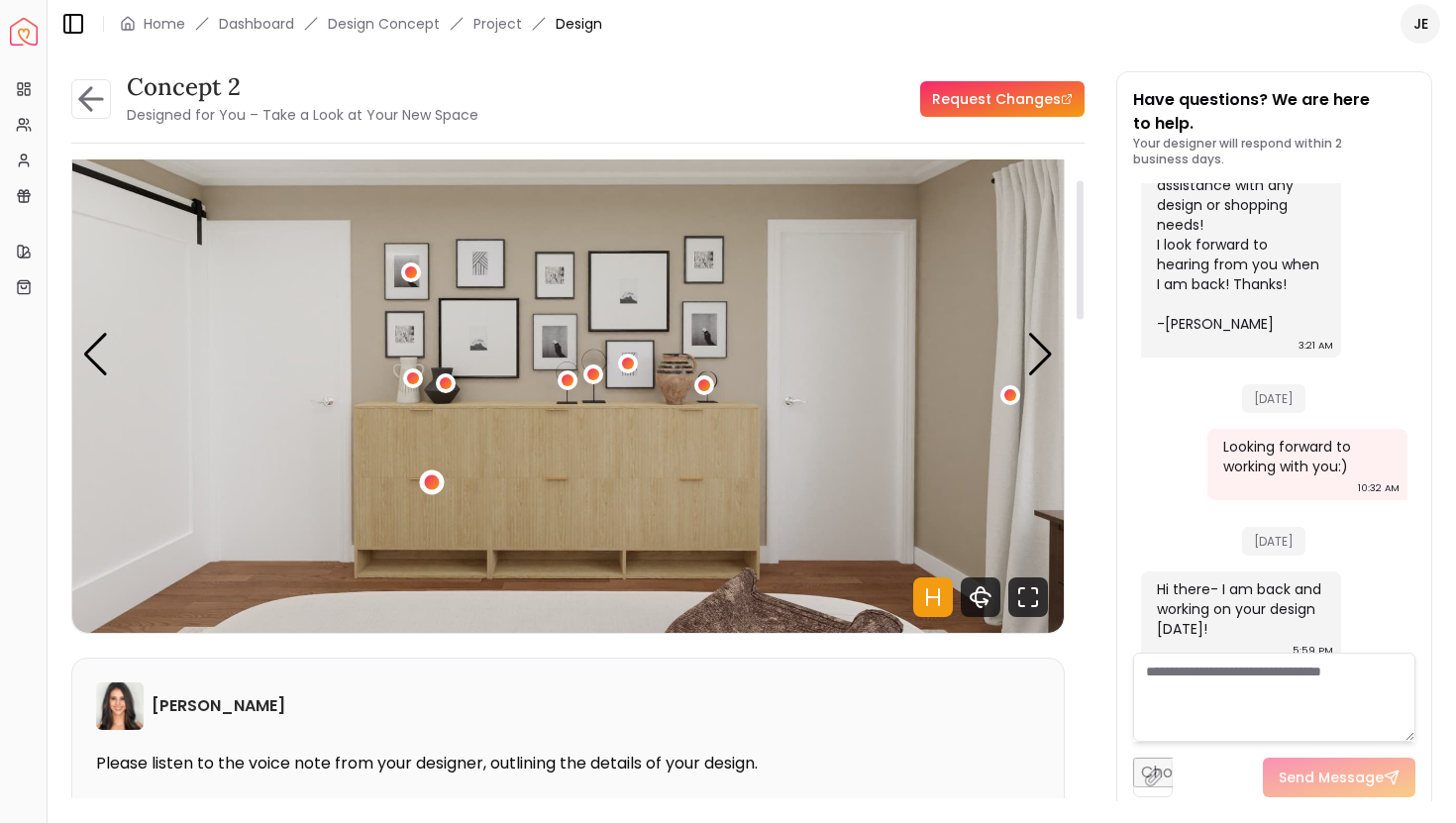click at bounding box center [431, 481] 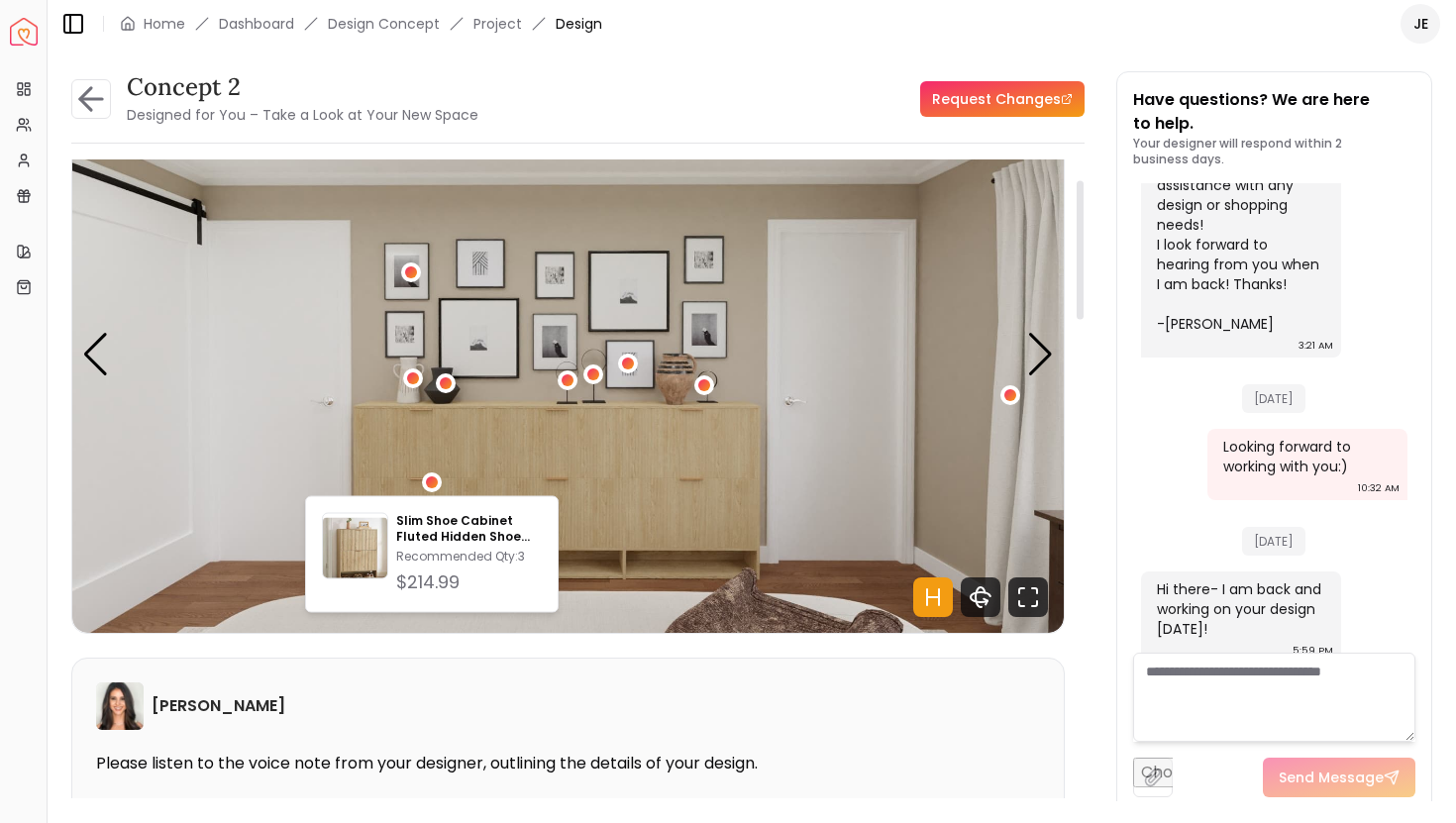 click at bounding box center (568, 354) 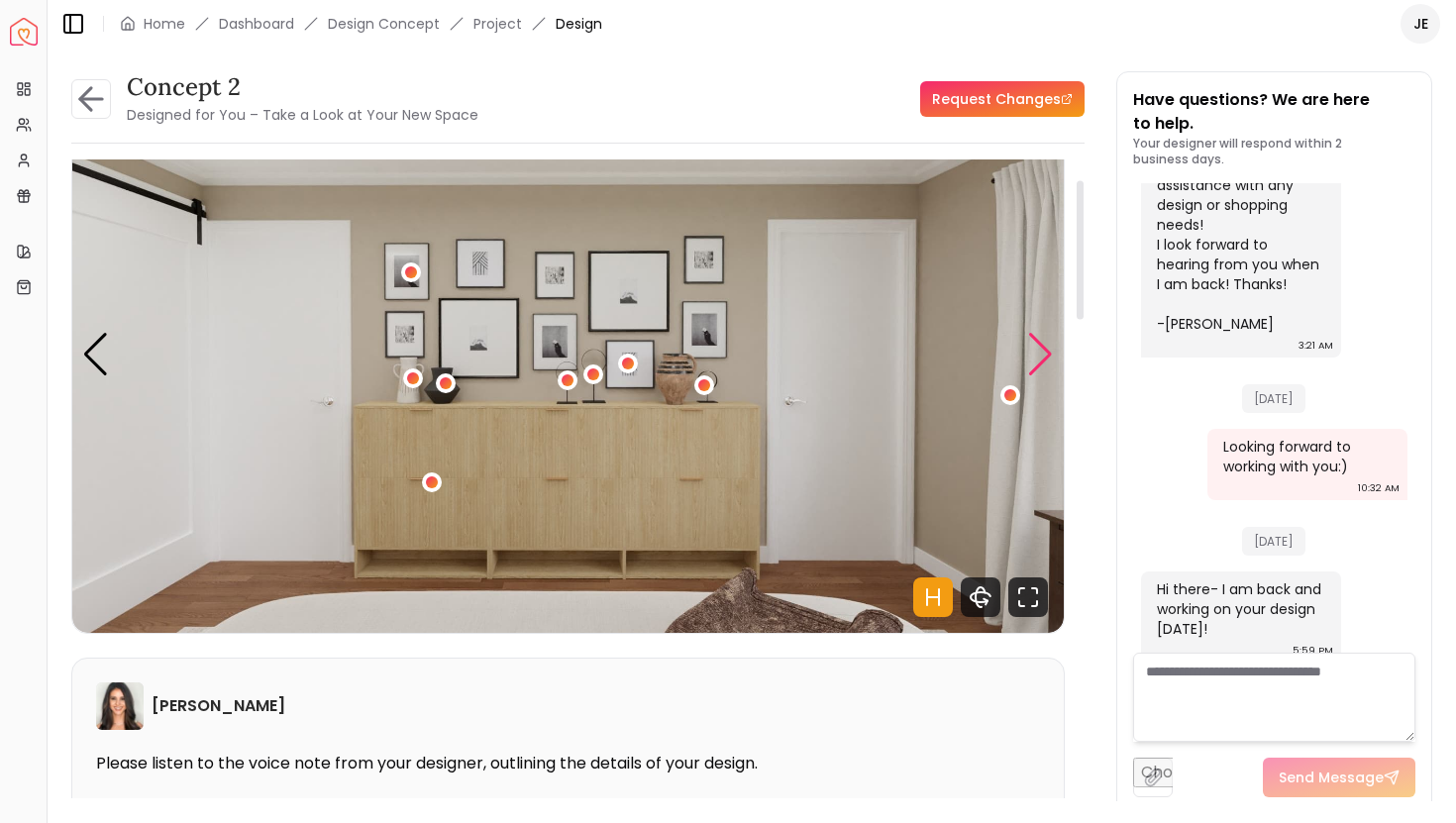 click at bounding box center [1040, 355] 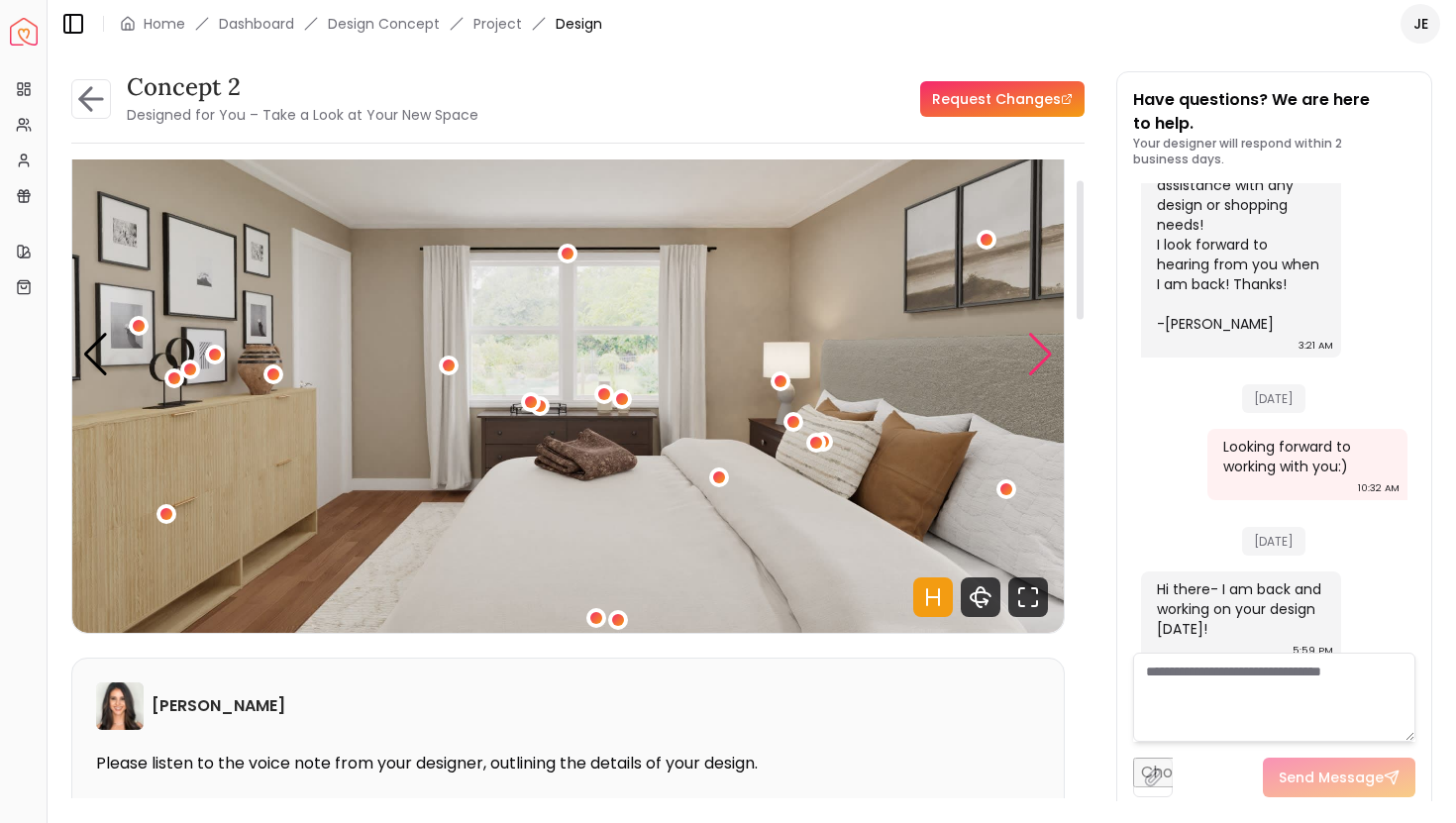 click at bounding box center (1040, 355) 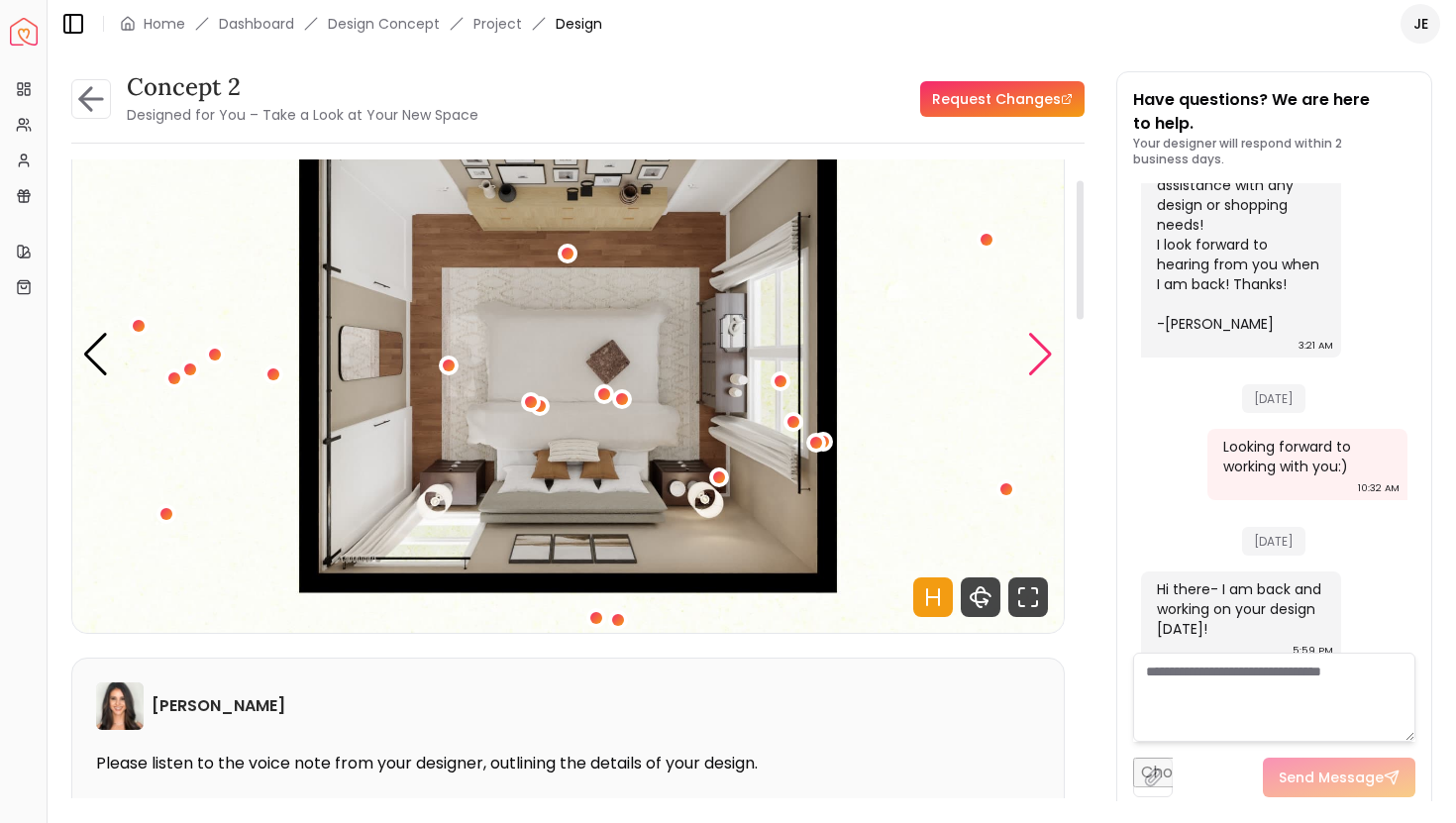 click at bounding box center (1040, 355) 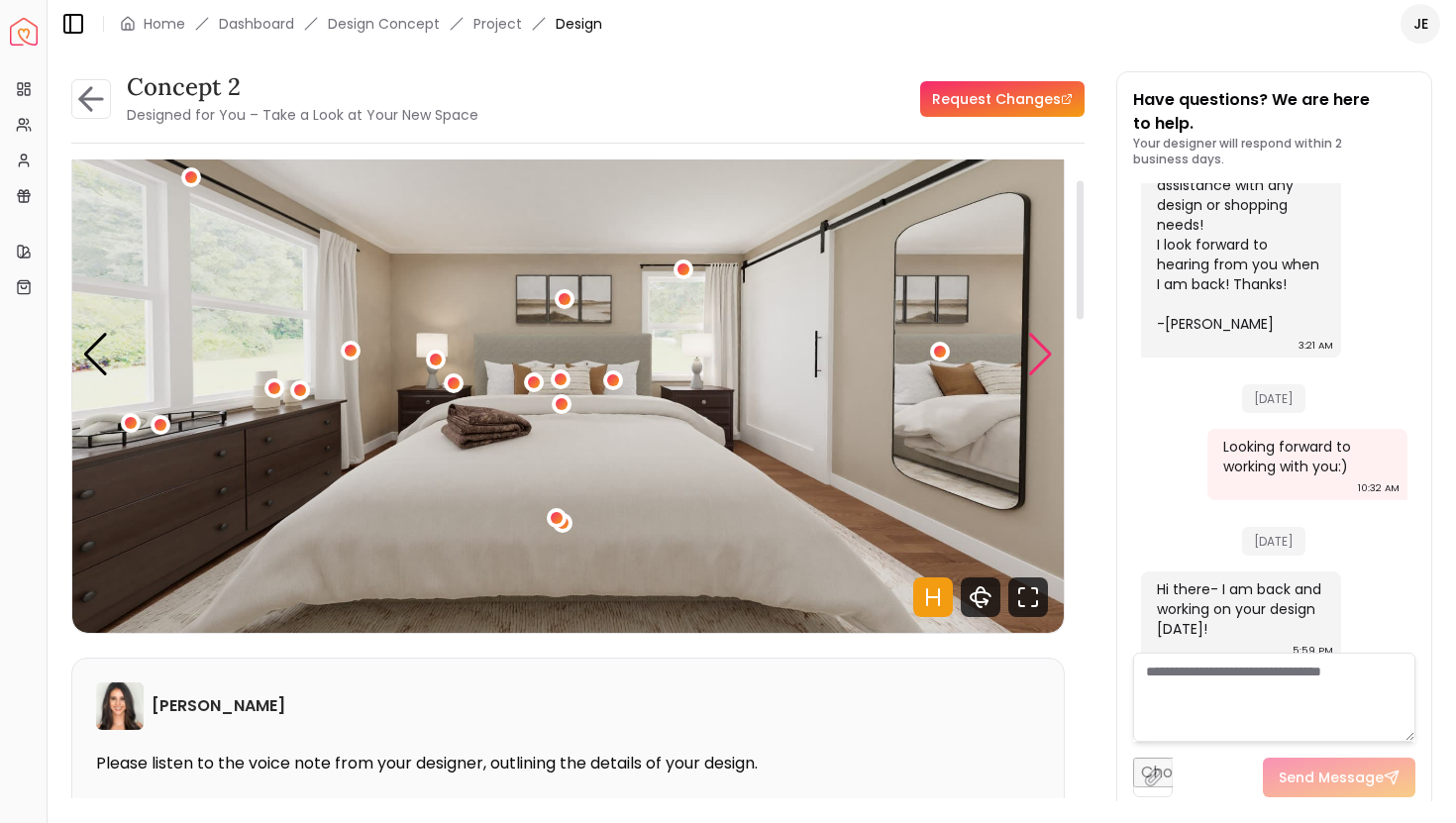 click at bounding box center (1040, 355) 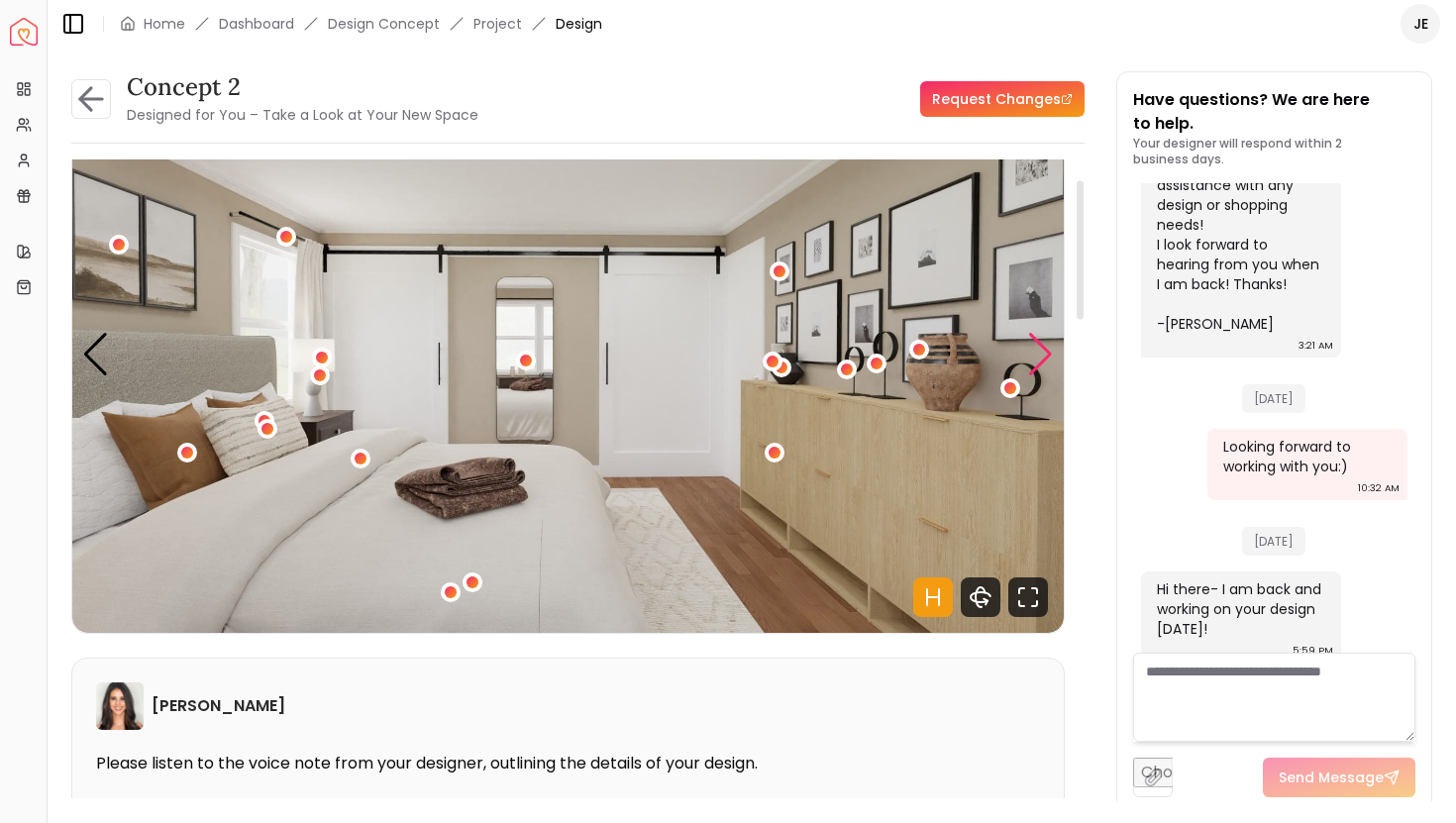click at bounding box center [1040, 355] 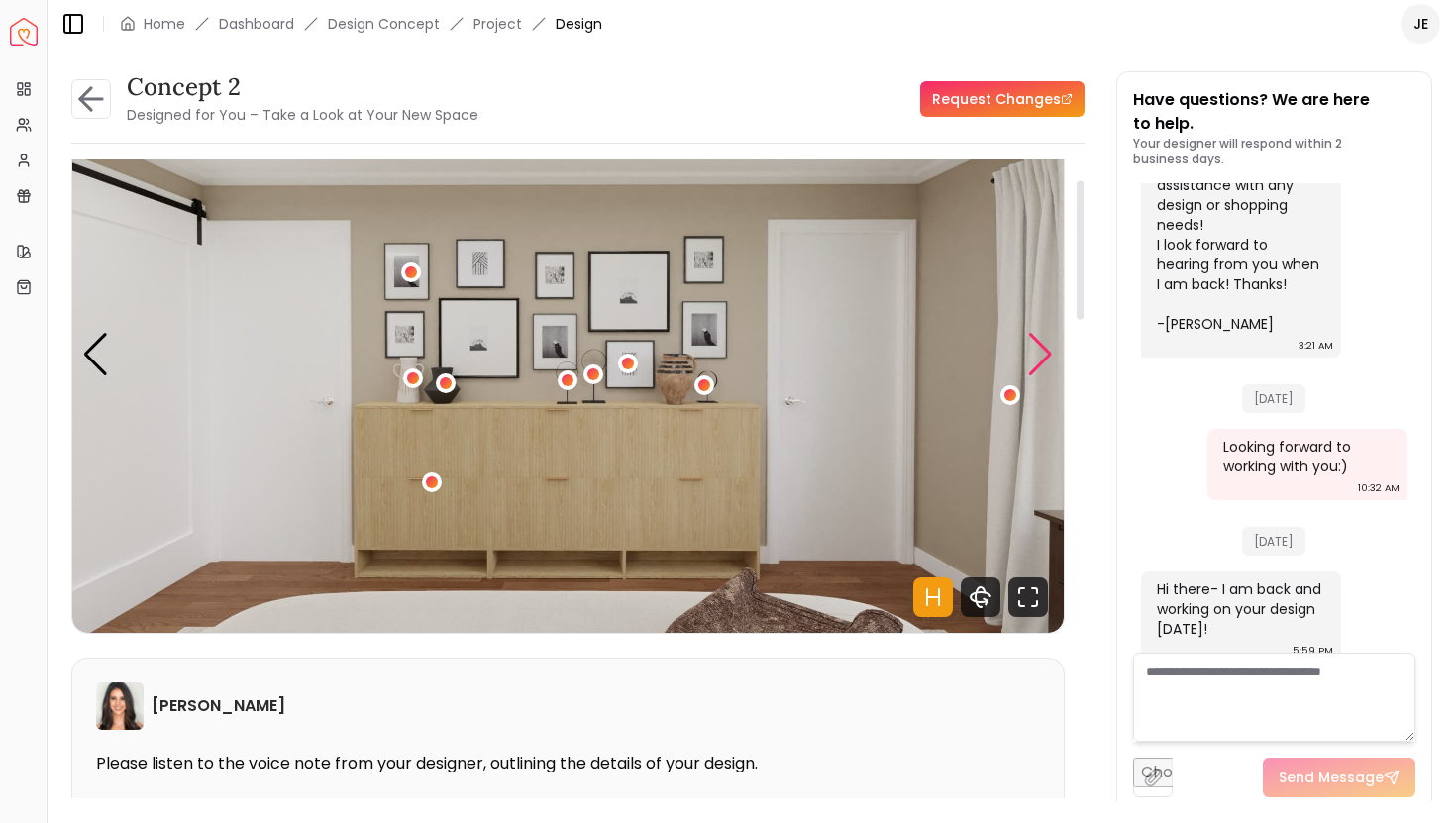 click at bounding box center [1040, 355] 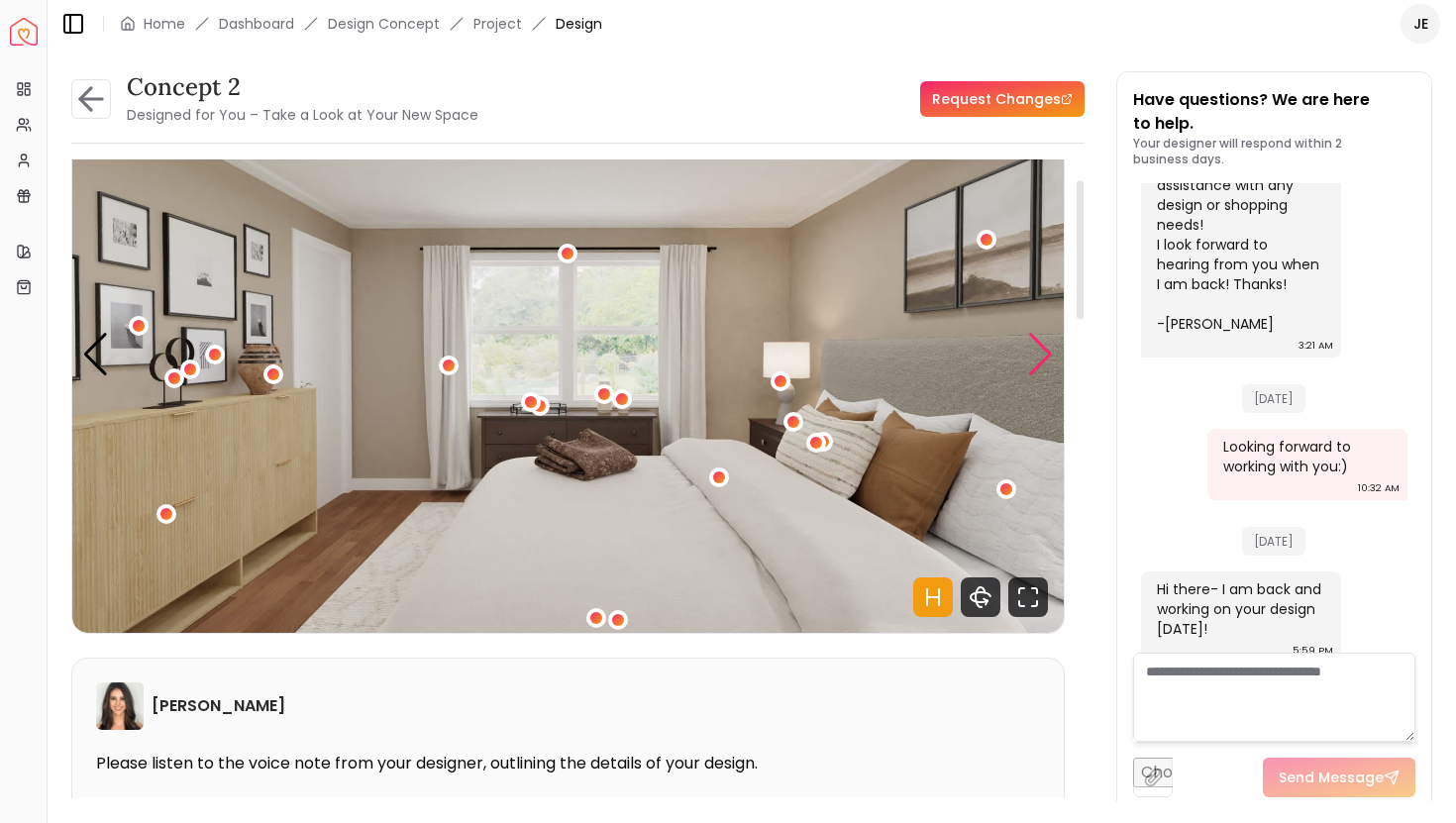 click at bounding box center (1040, 355) 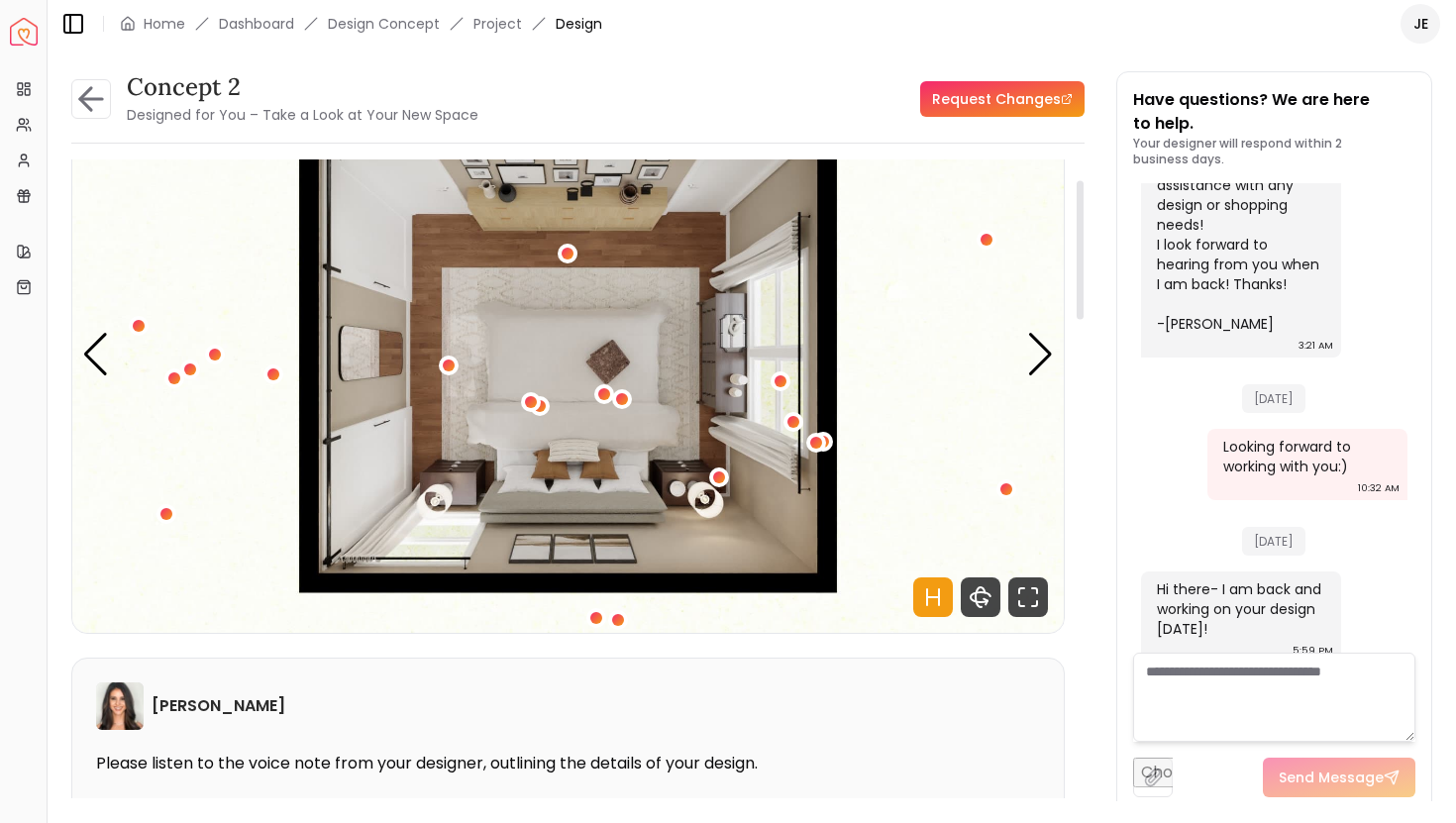 click at bounding box center (568, 354) 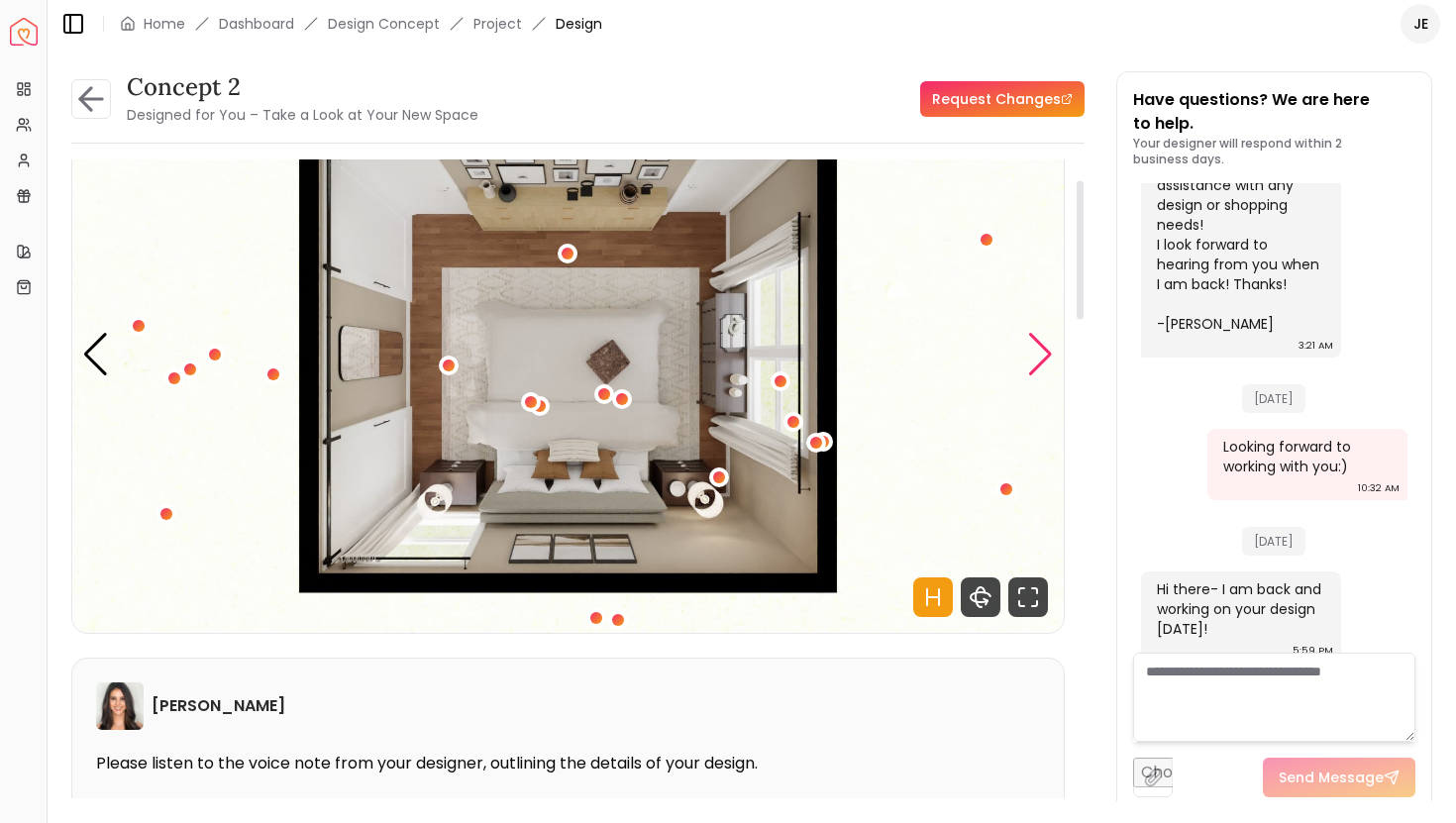click at bounding box center [1040, 355] 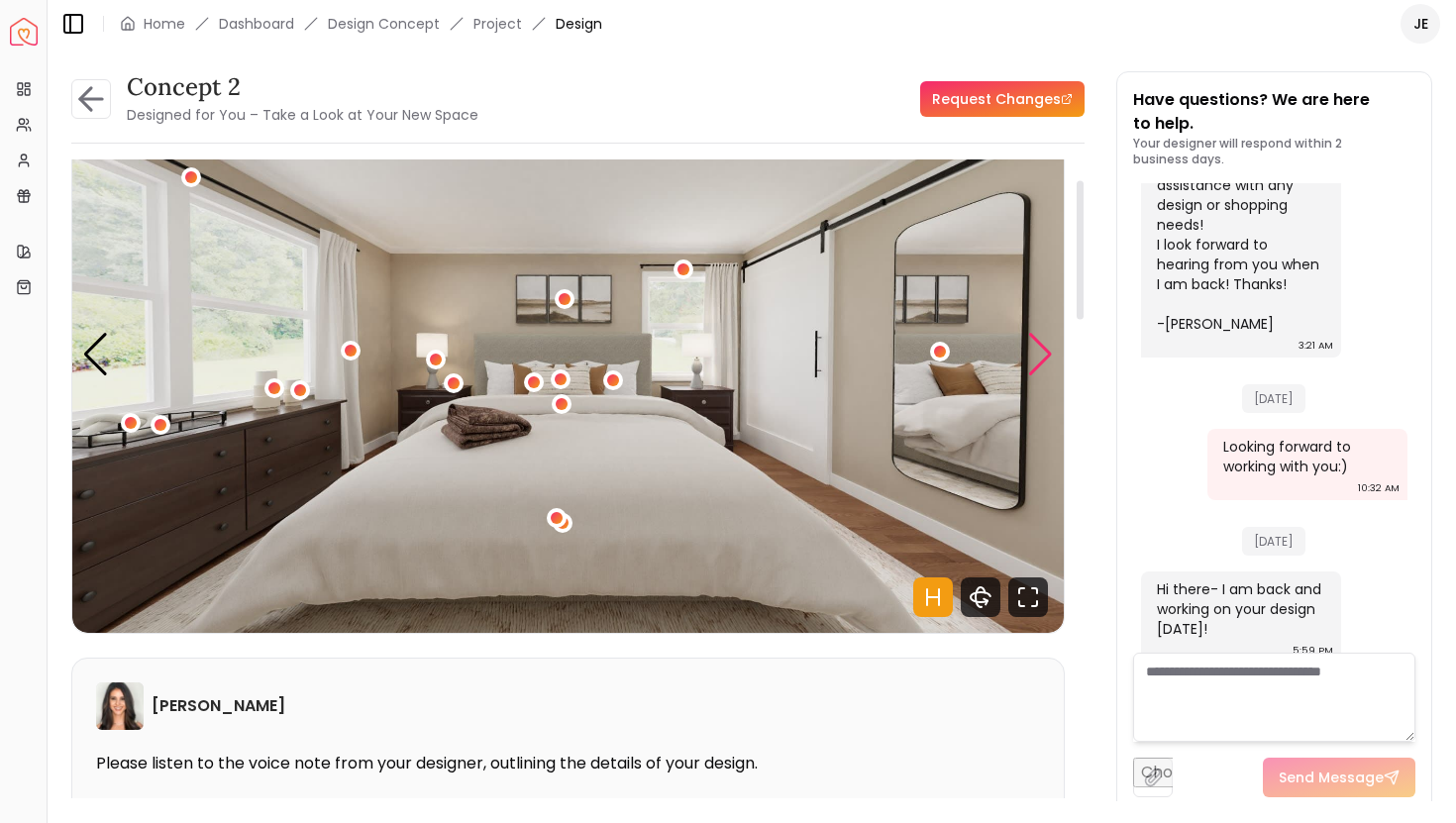 scroll, scrollTop: 0, scrollLeft: 0, axis: both 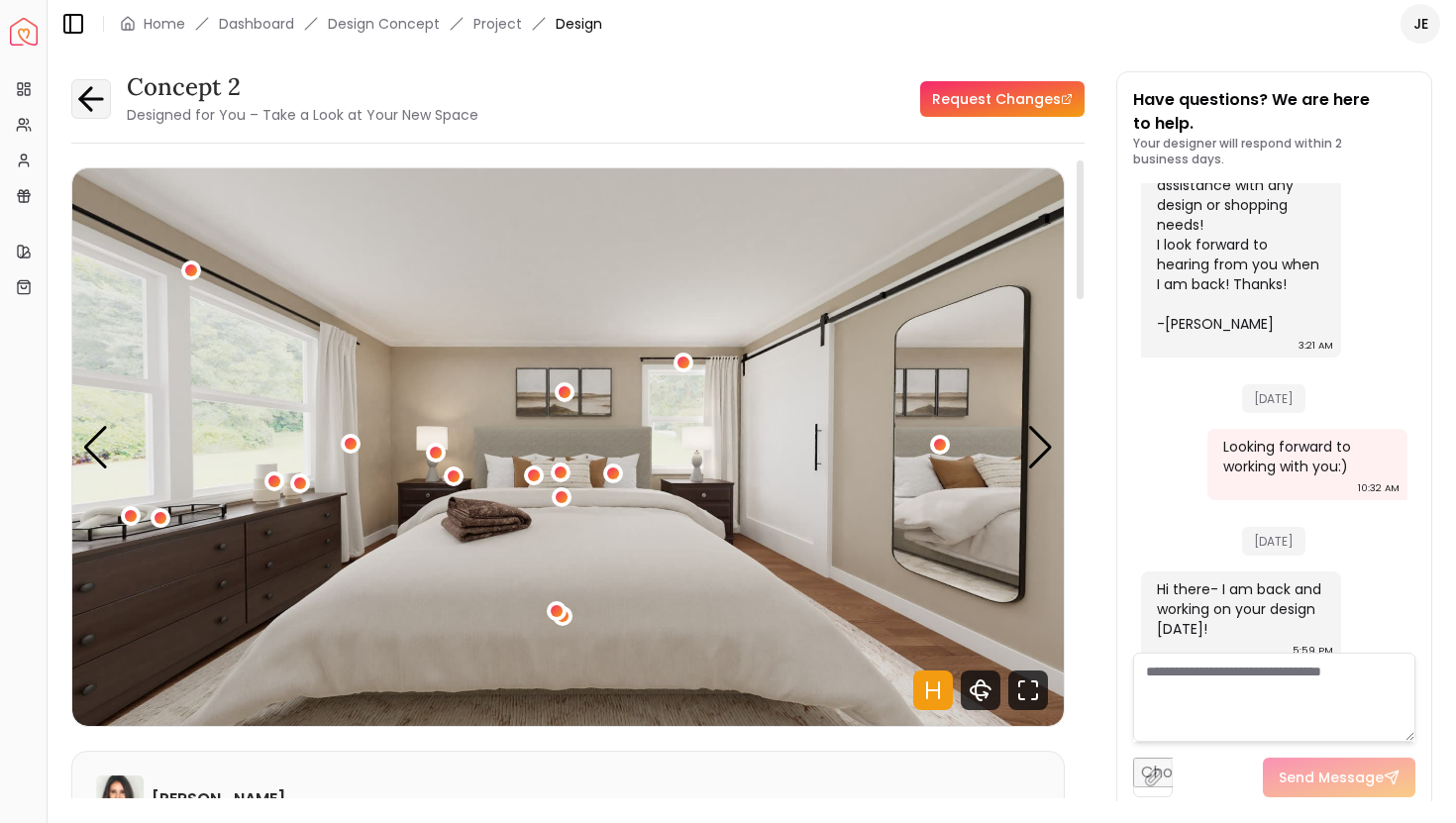 click 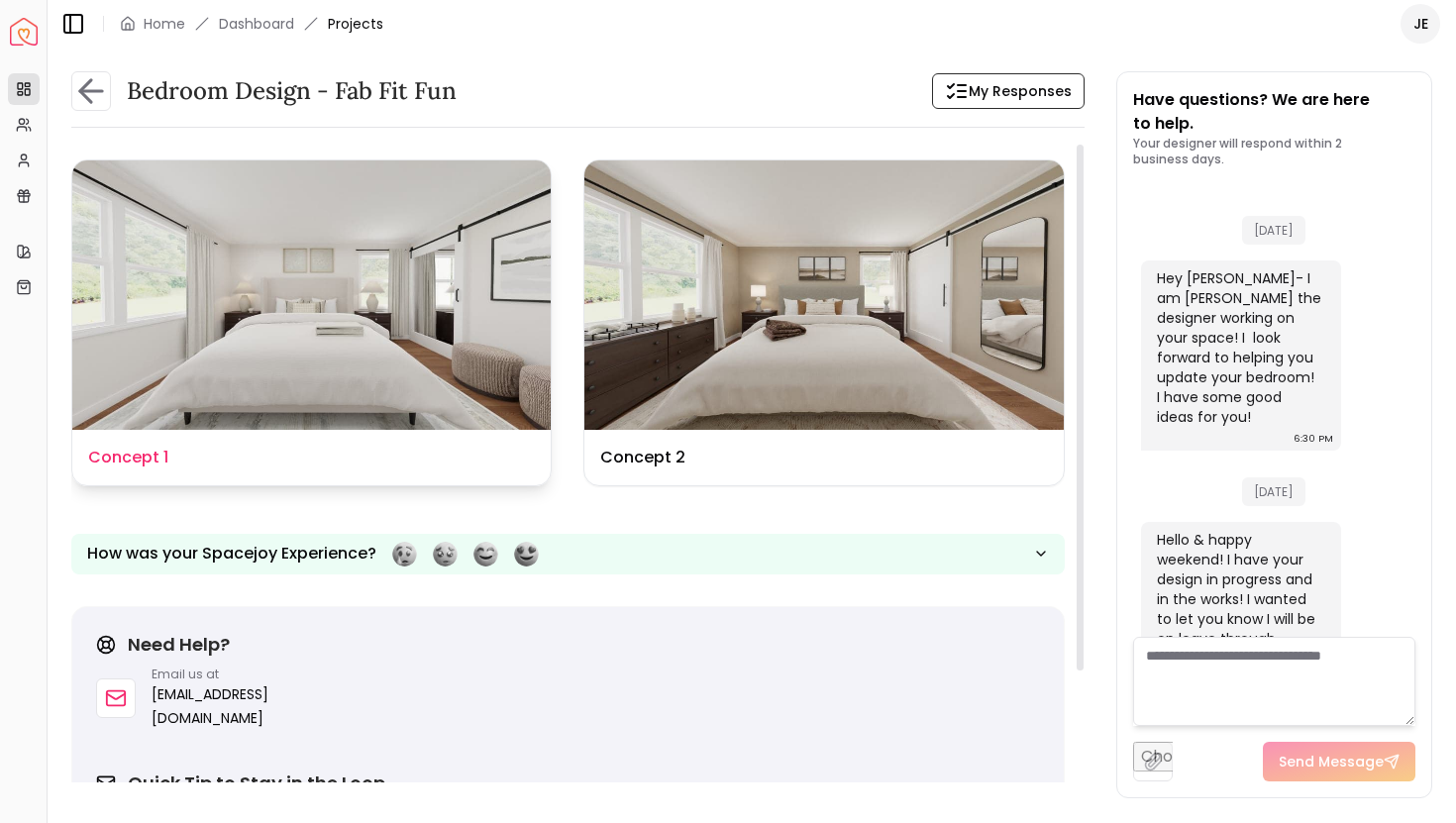 scroll, scrollTop: 727, scrollLeft: 0, axis: vertical 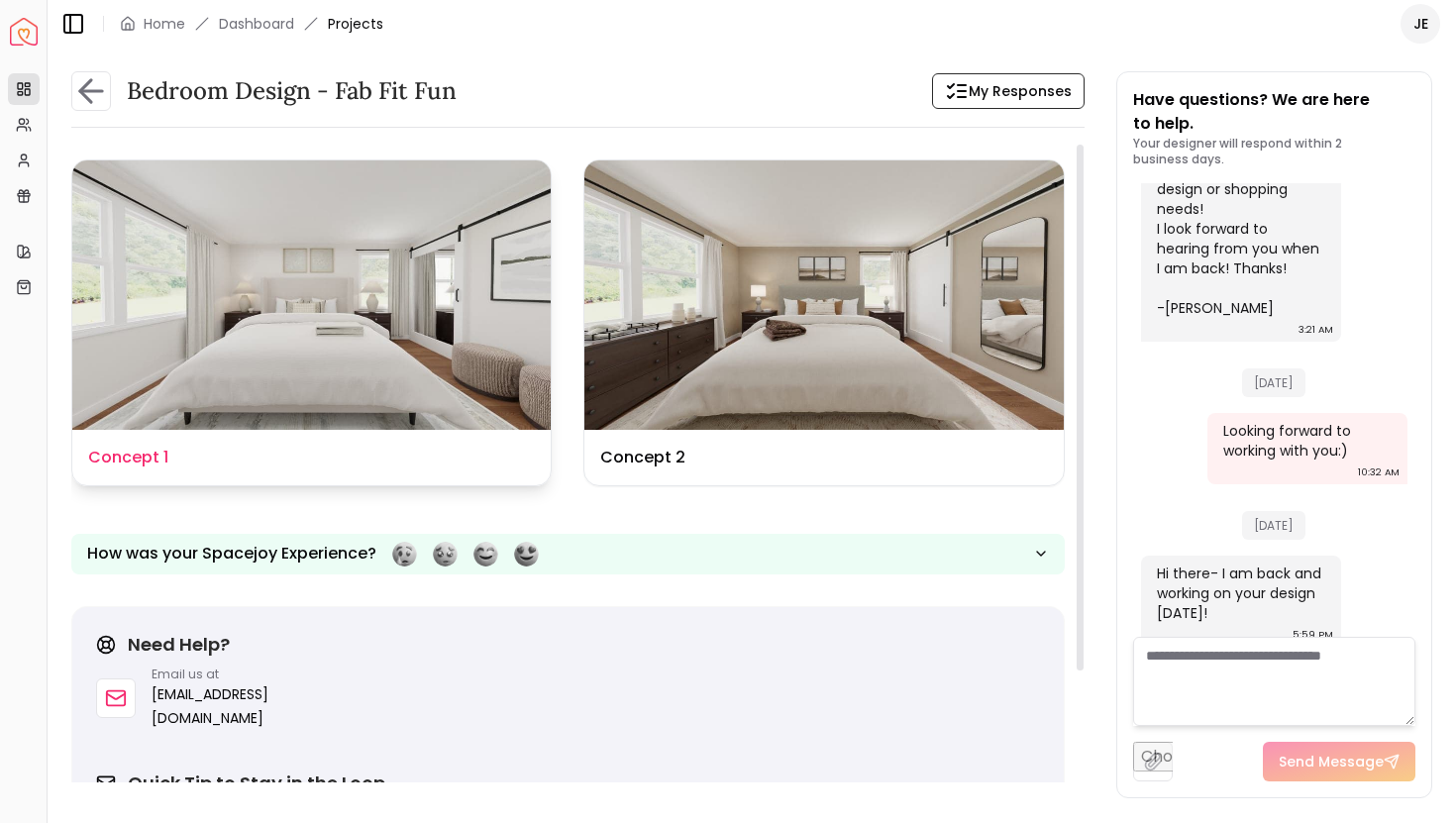 click at bounding box center (311, 295) 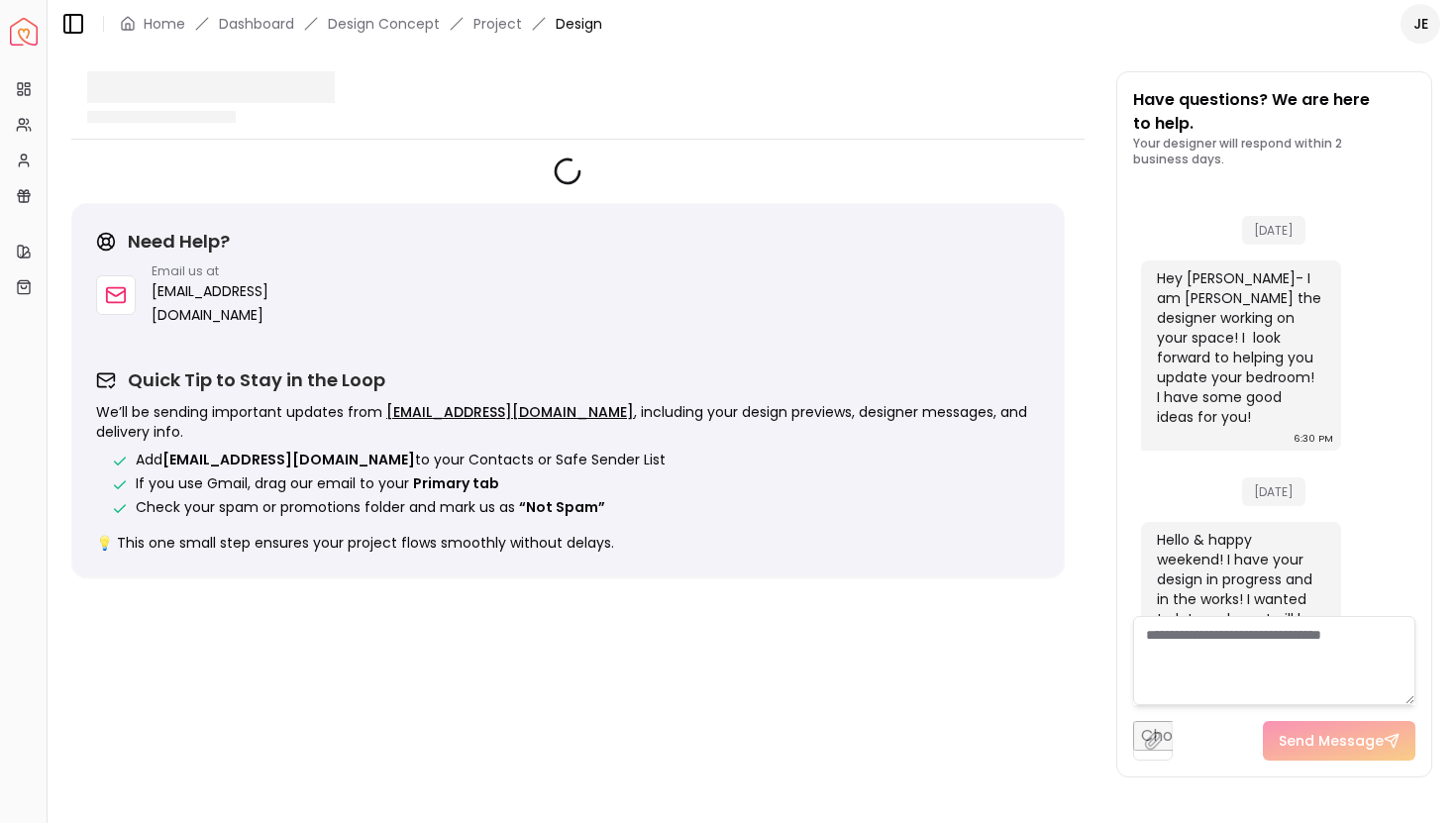 scroll, scrollTop: 711, scrollLeft: 0, axis: vertical 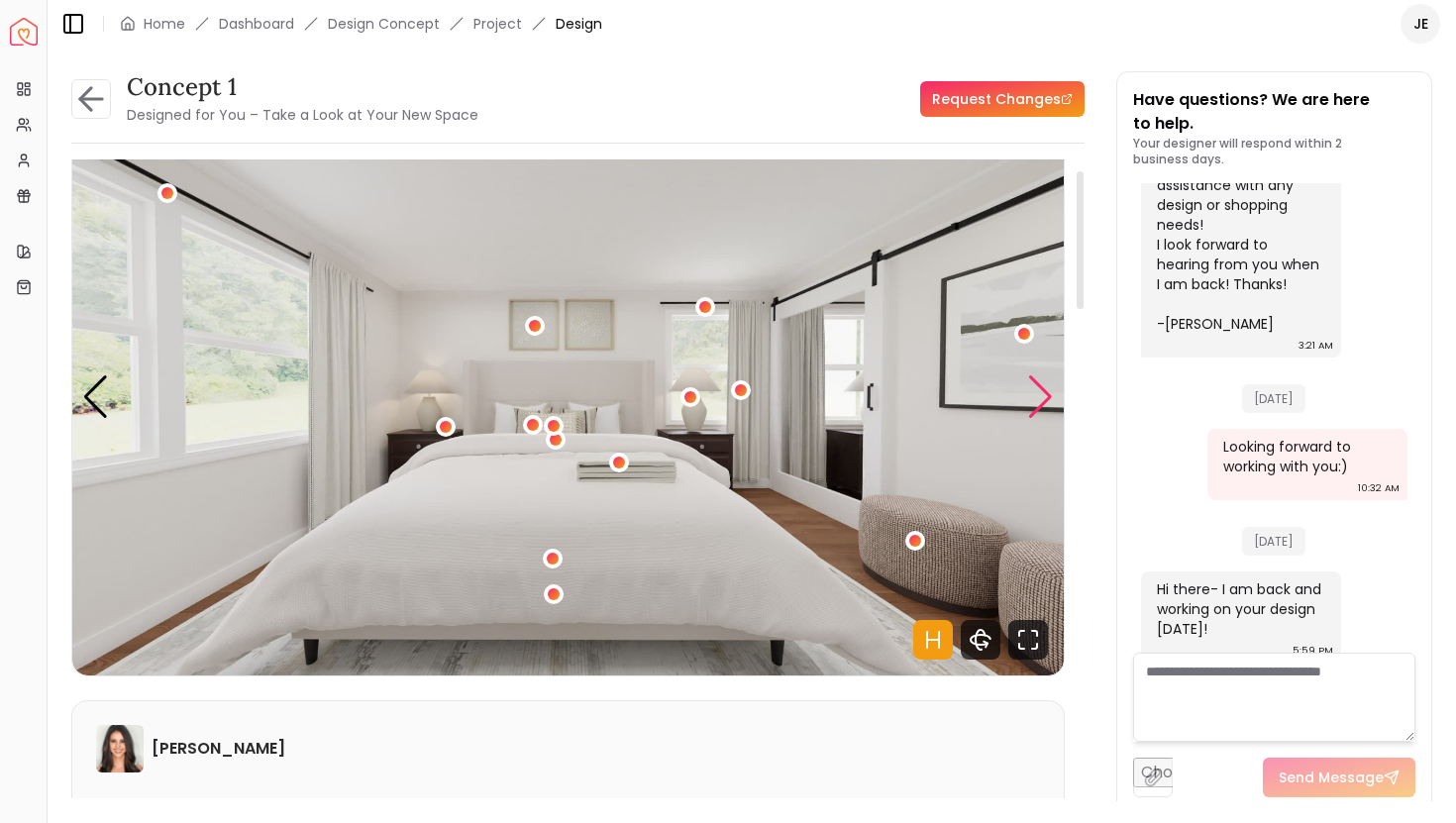 click at bounding box center [1040, 397] 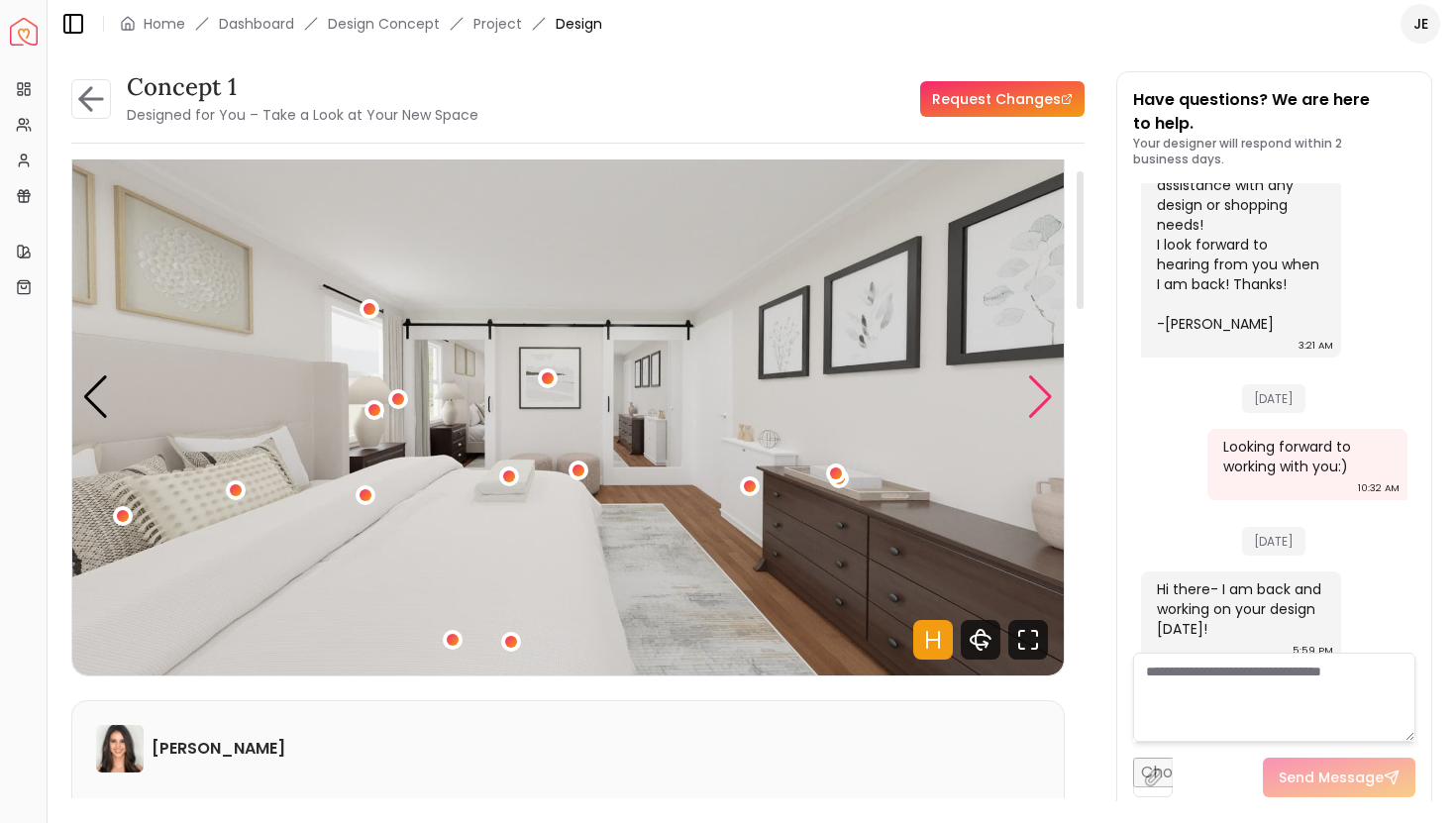 click at bounding box center [1040, 397] 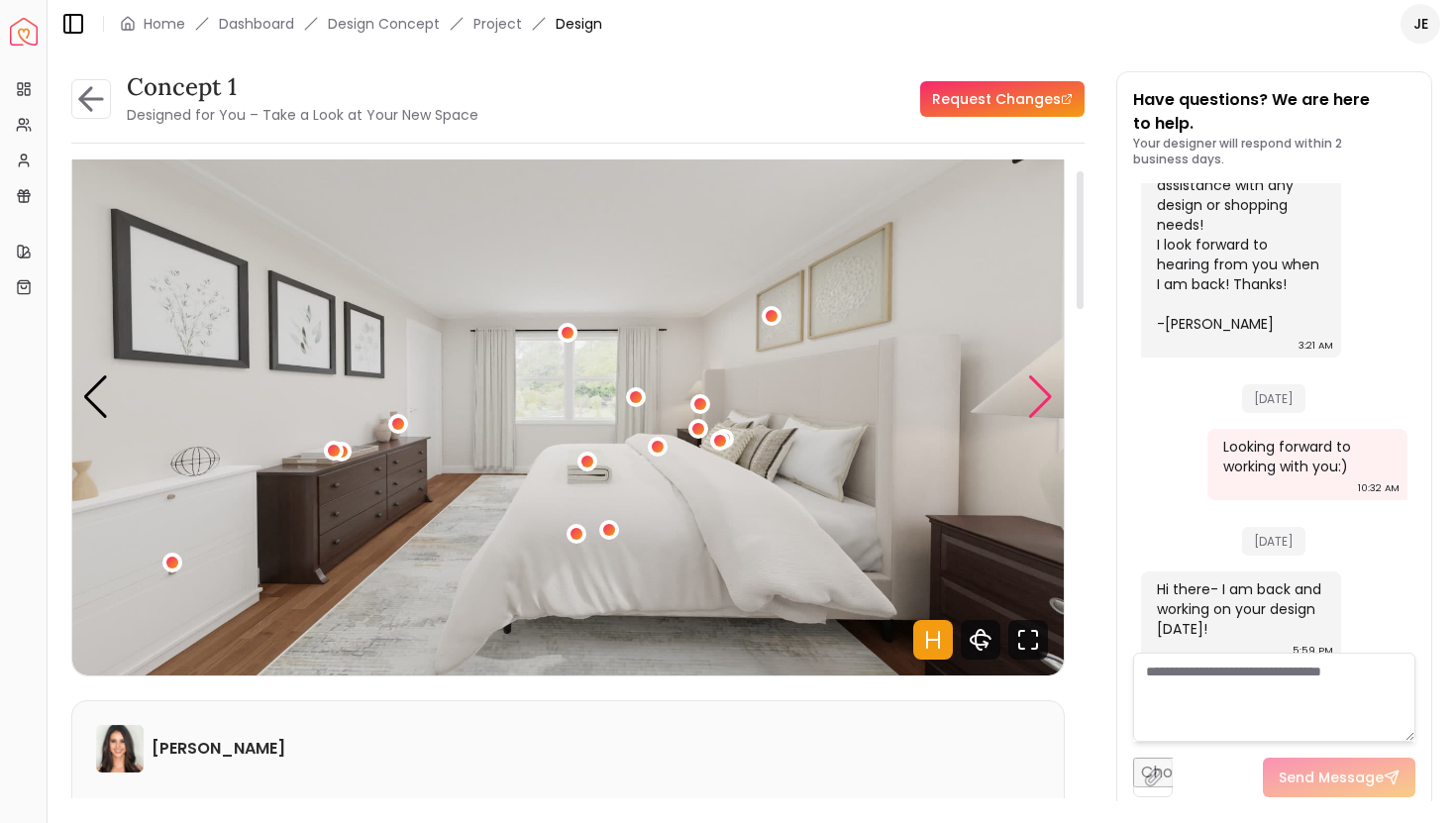 click at bounding box center (1040, 397) 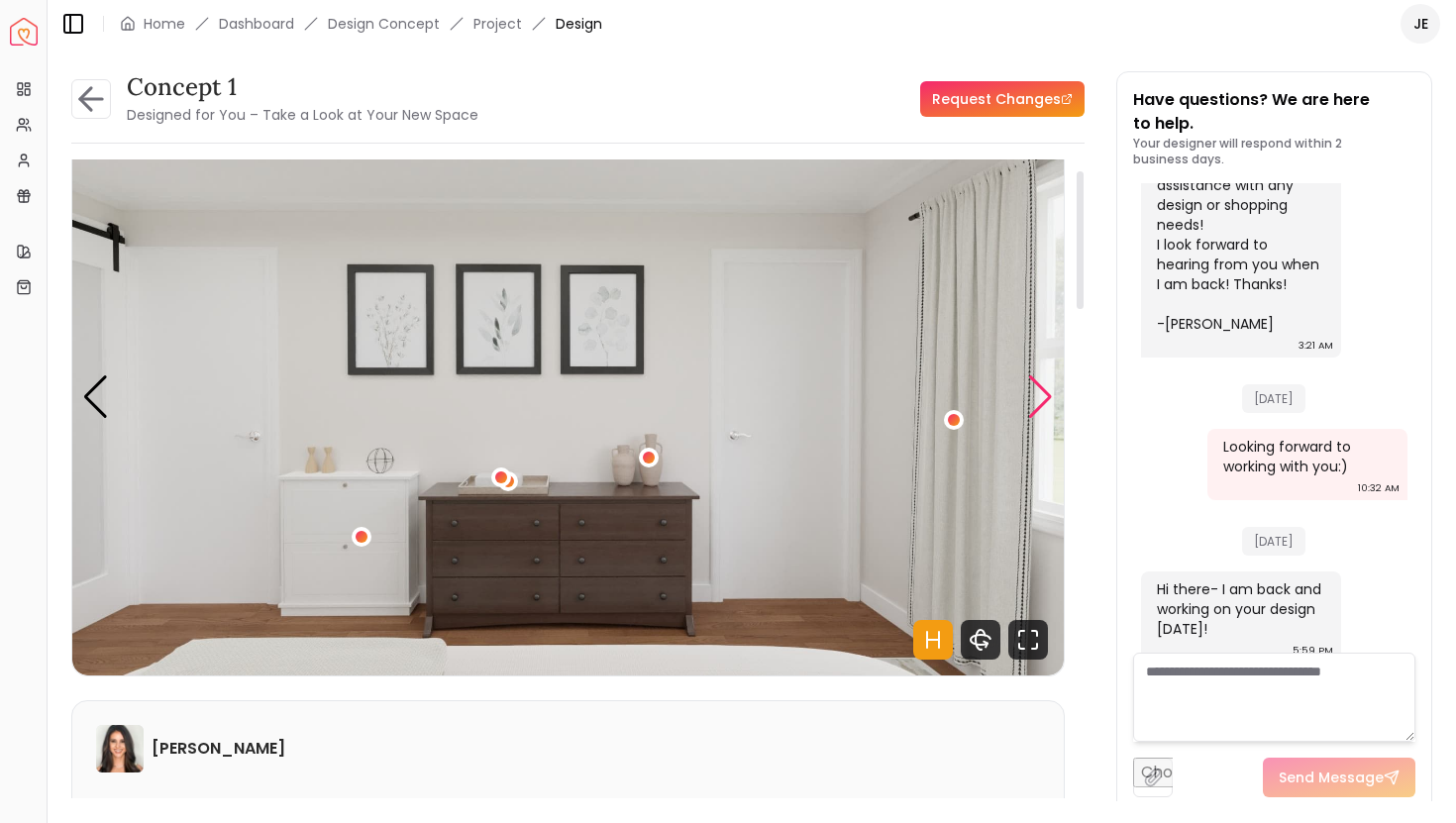click at bounding box center [1040, 397] 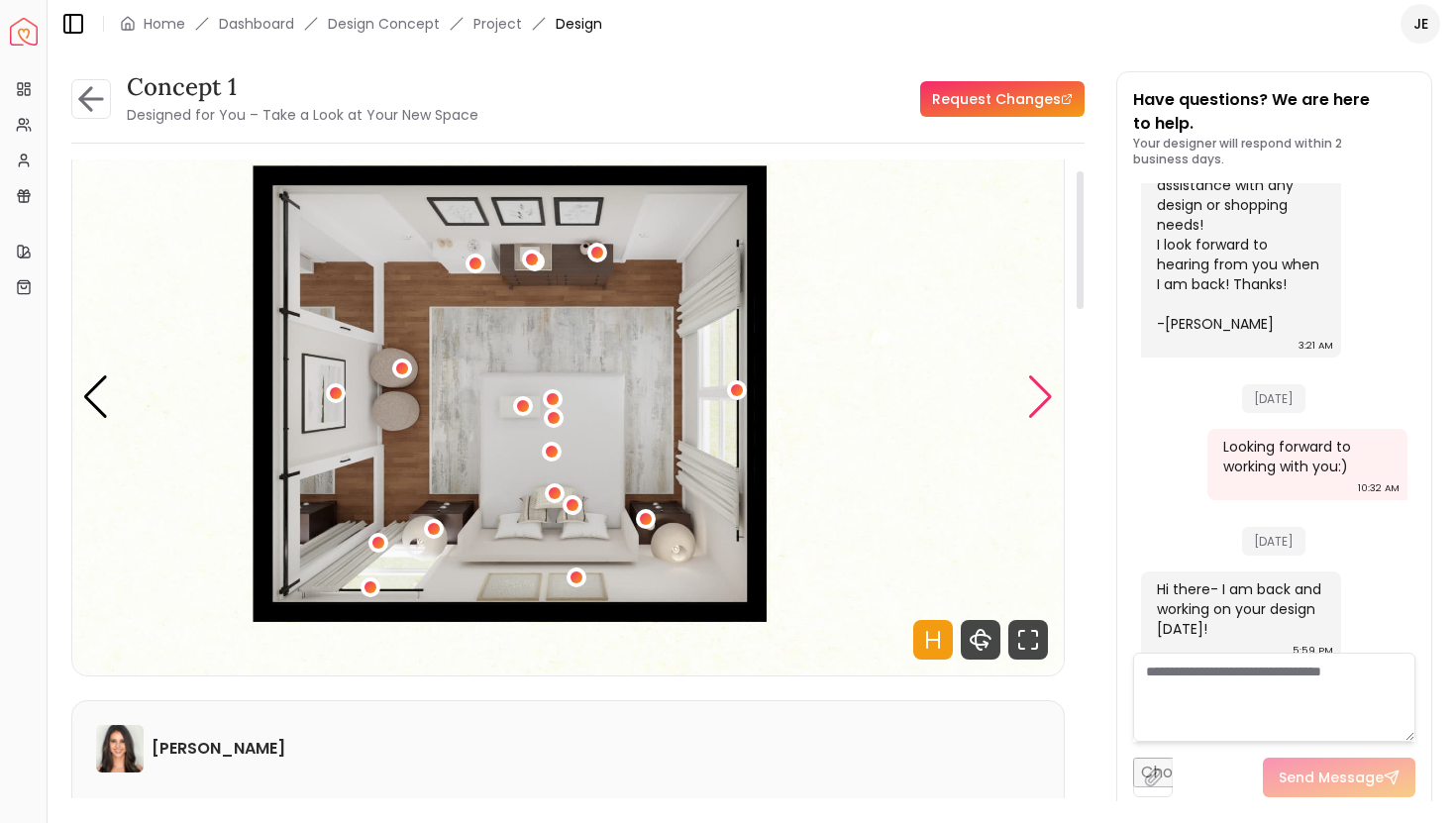 click at bounding box center (1040, 397) 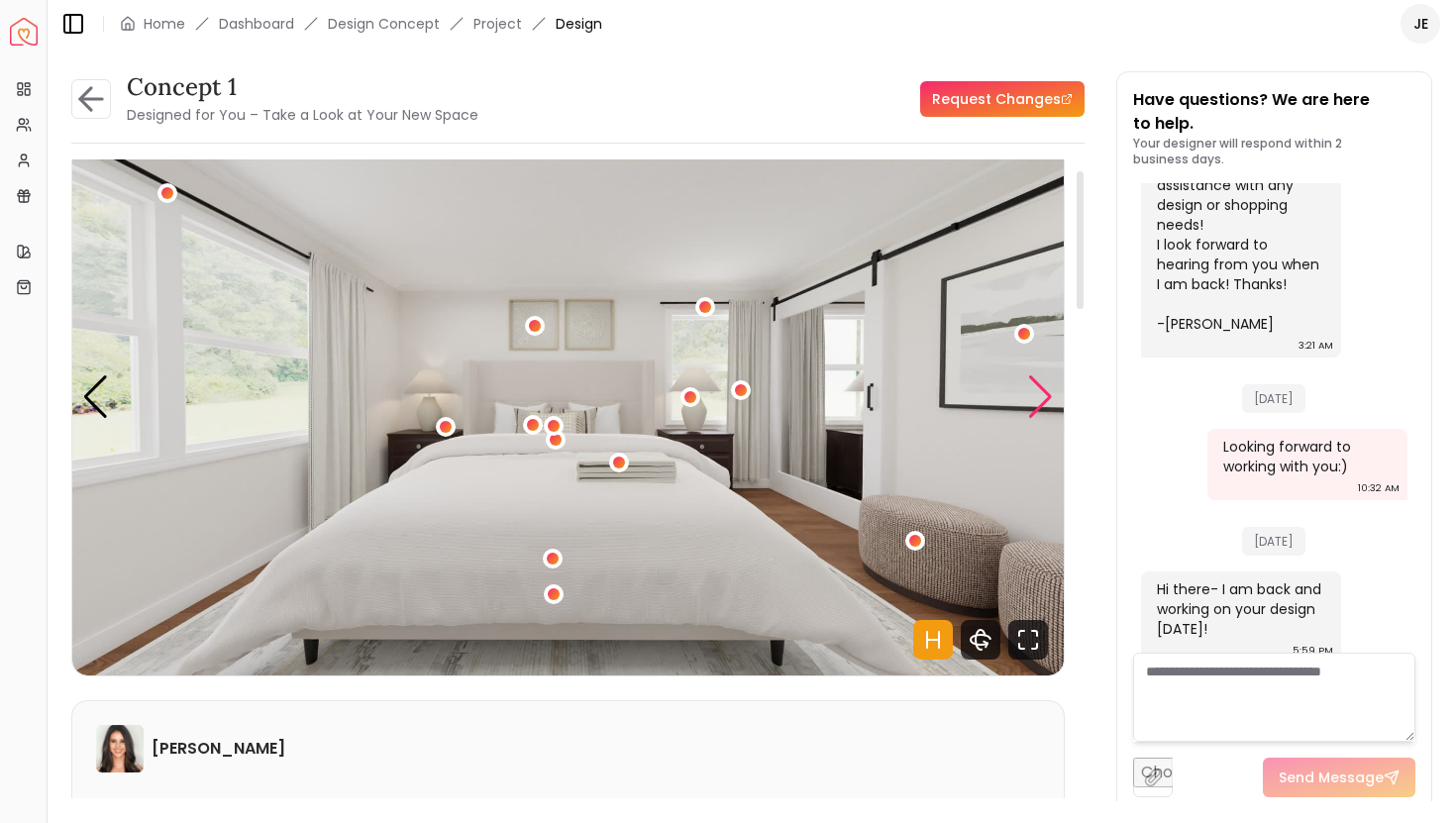 click at bounding box center (1040, 397) 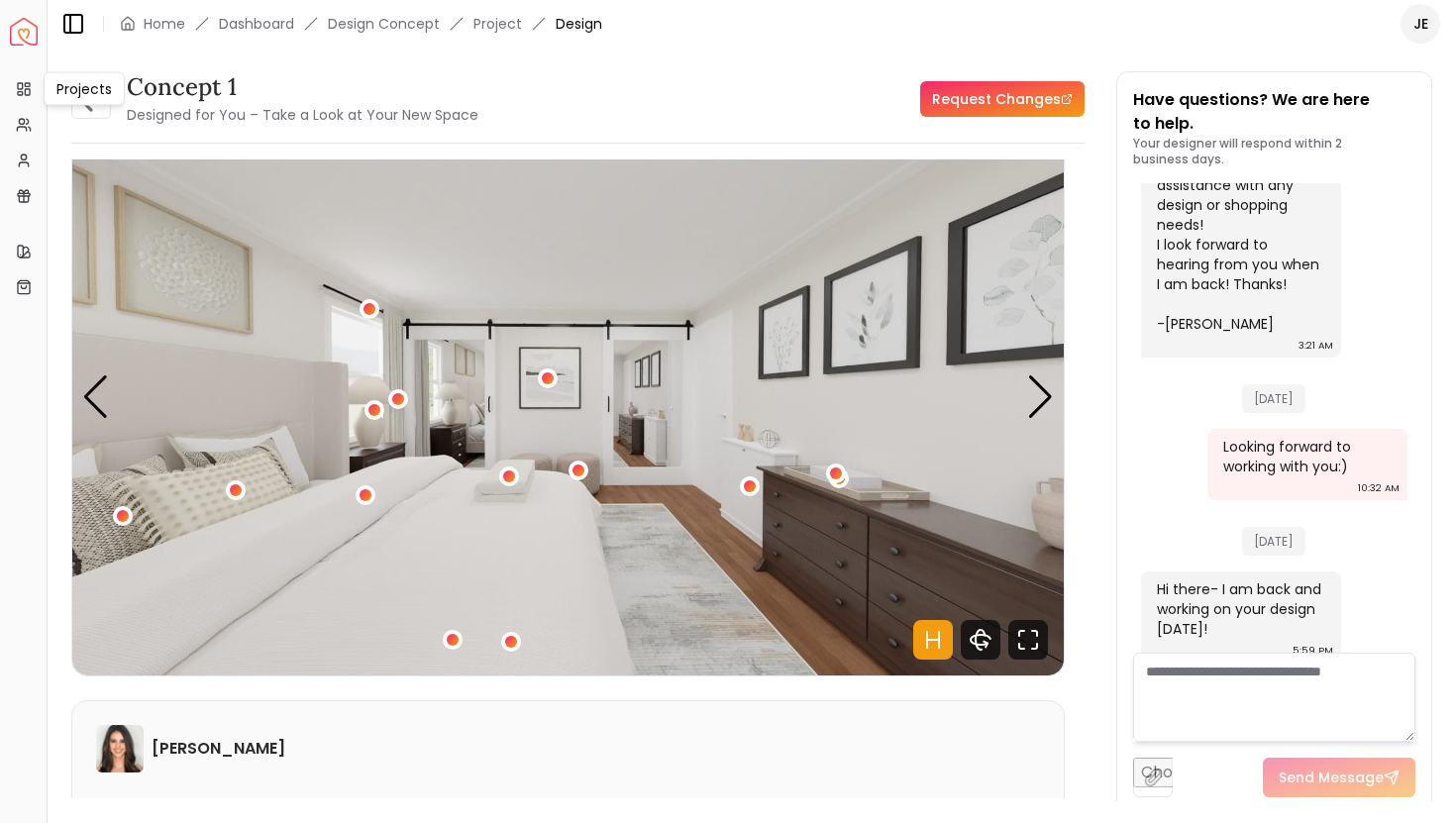 click on "Projects Projects" at bounding box center [84, 89] 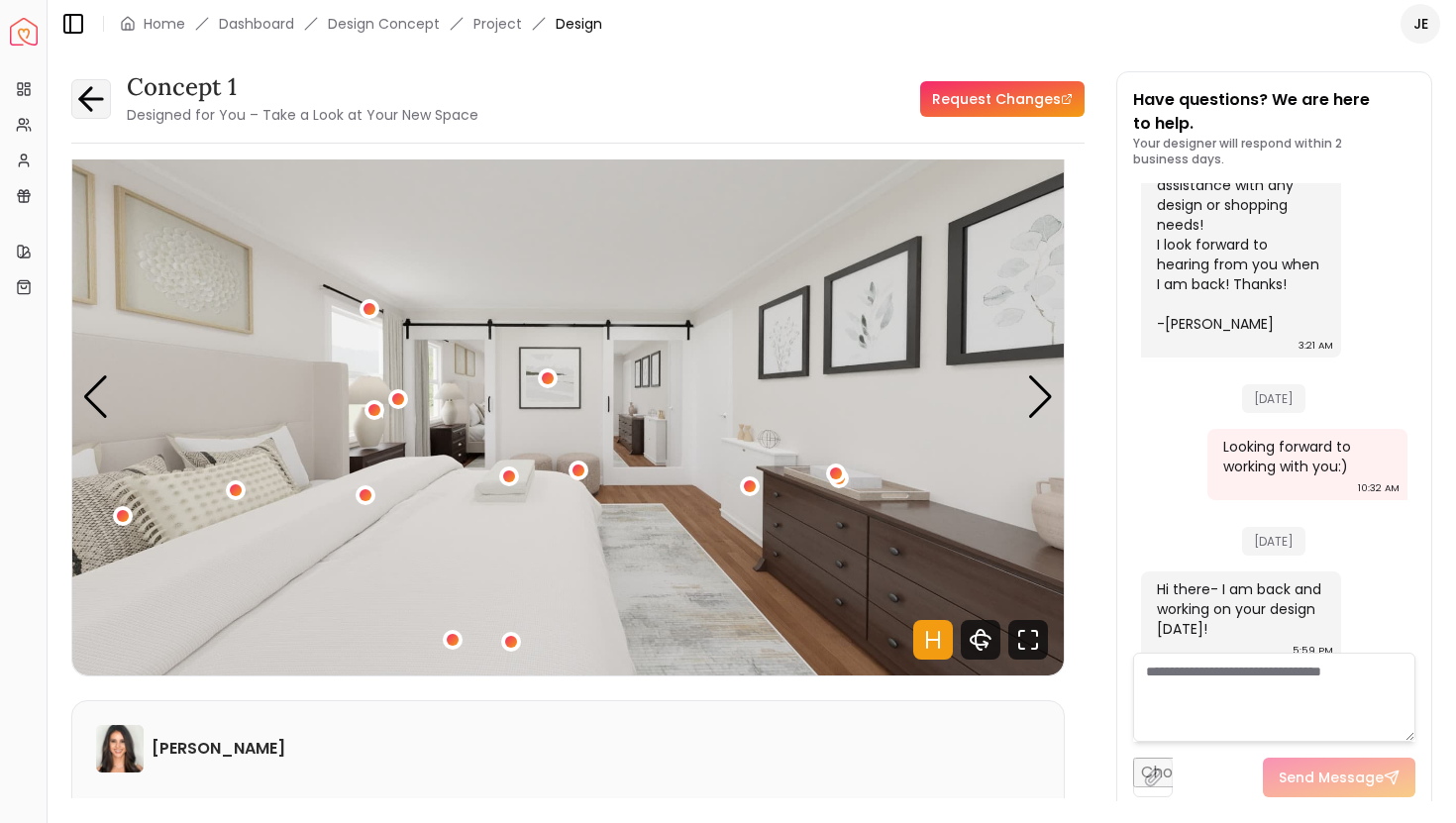 click 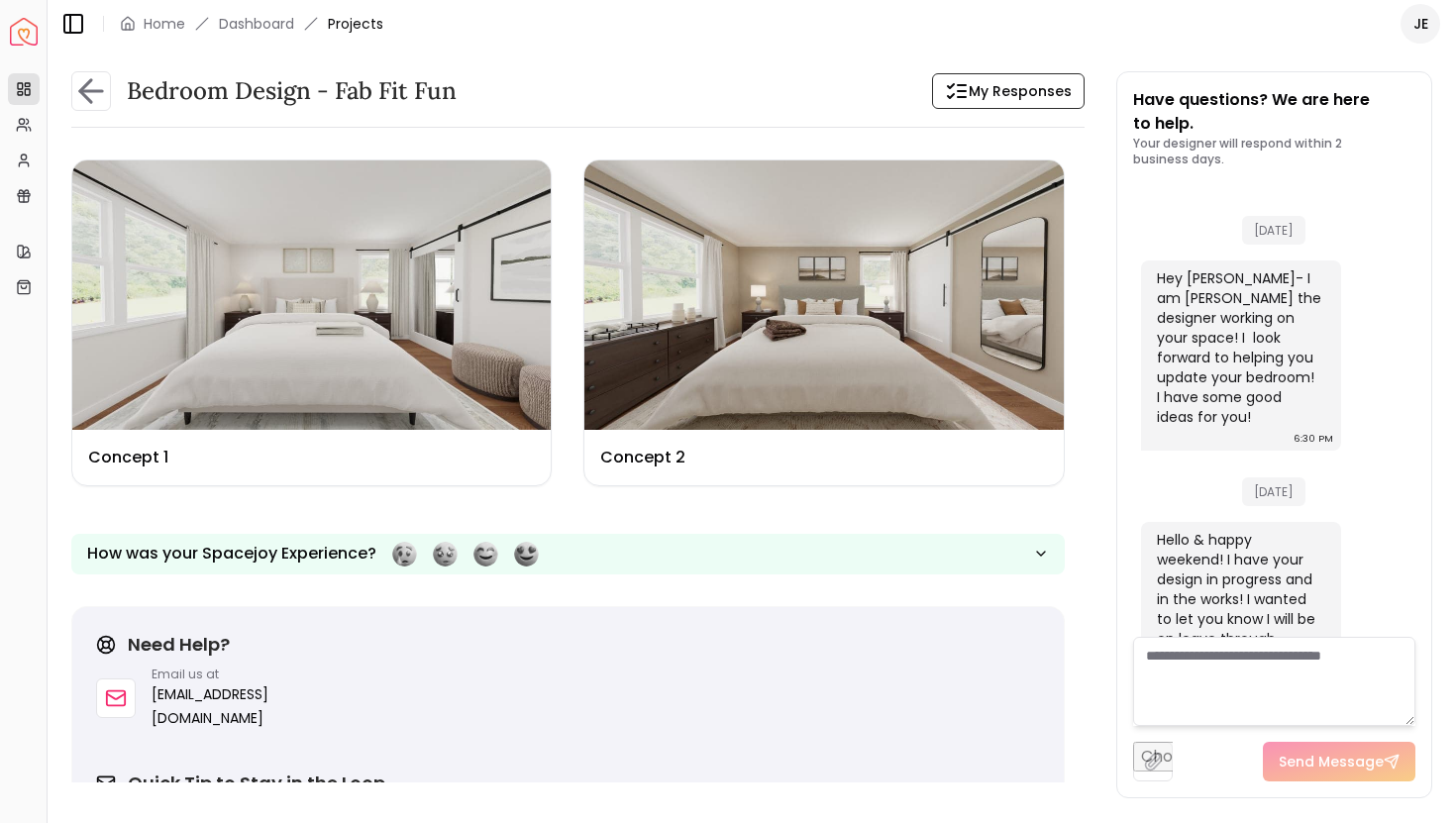 scroll, scrollTop: 727, scrollLeft: 0, axis: vertical 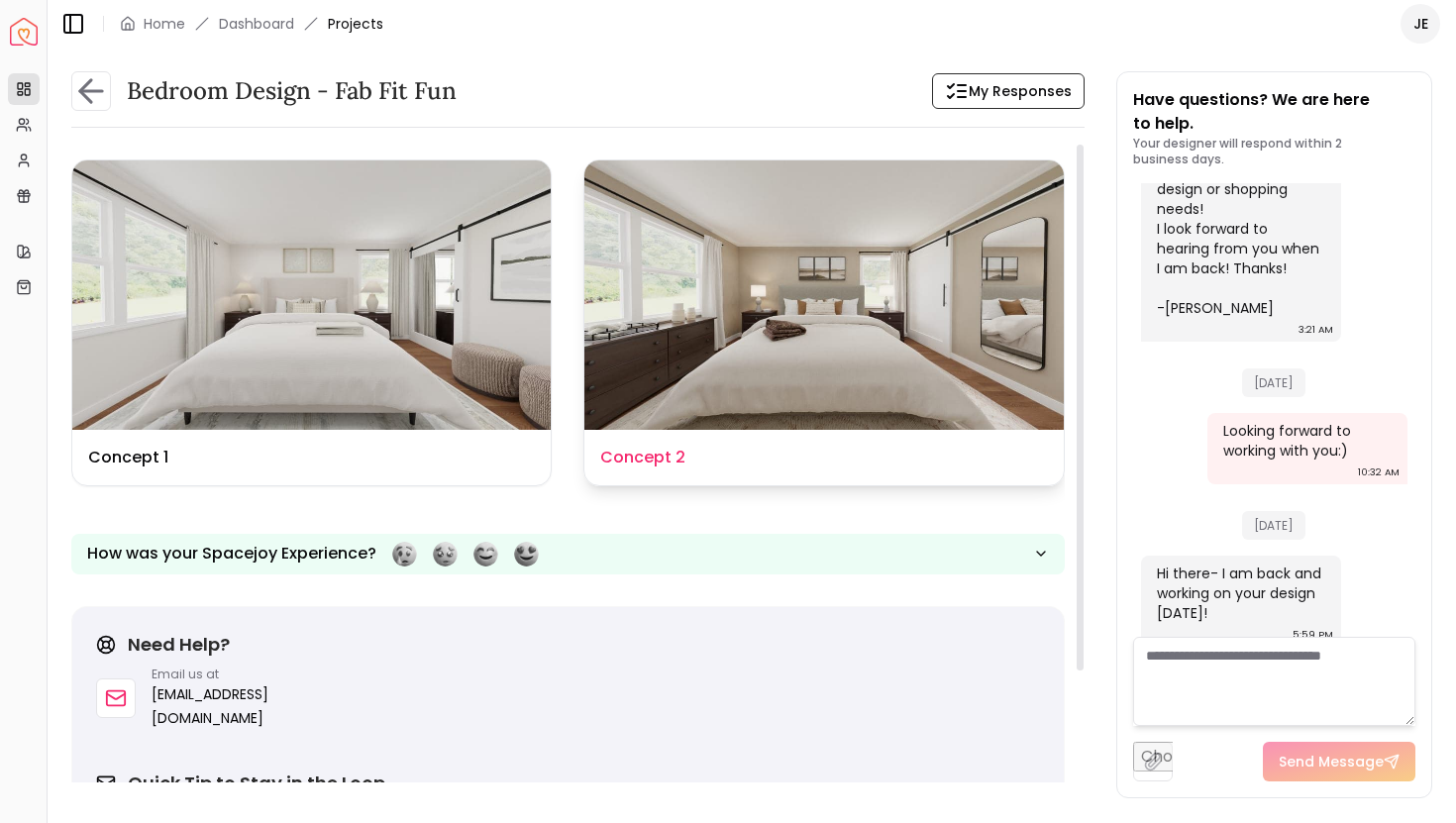 click at bounding box center [823, 295] 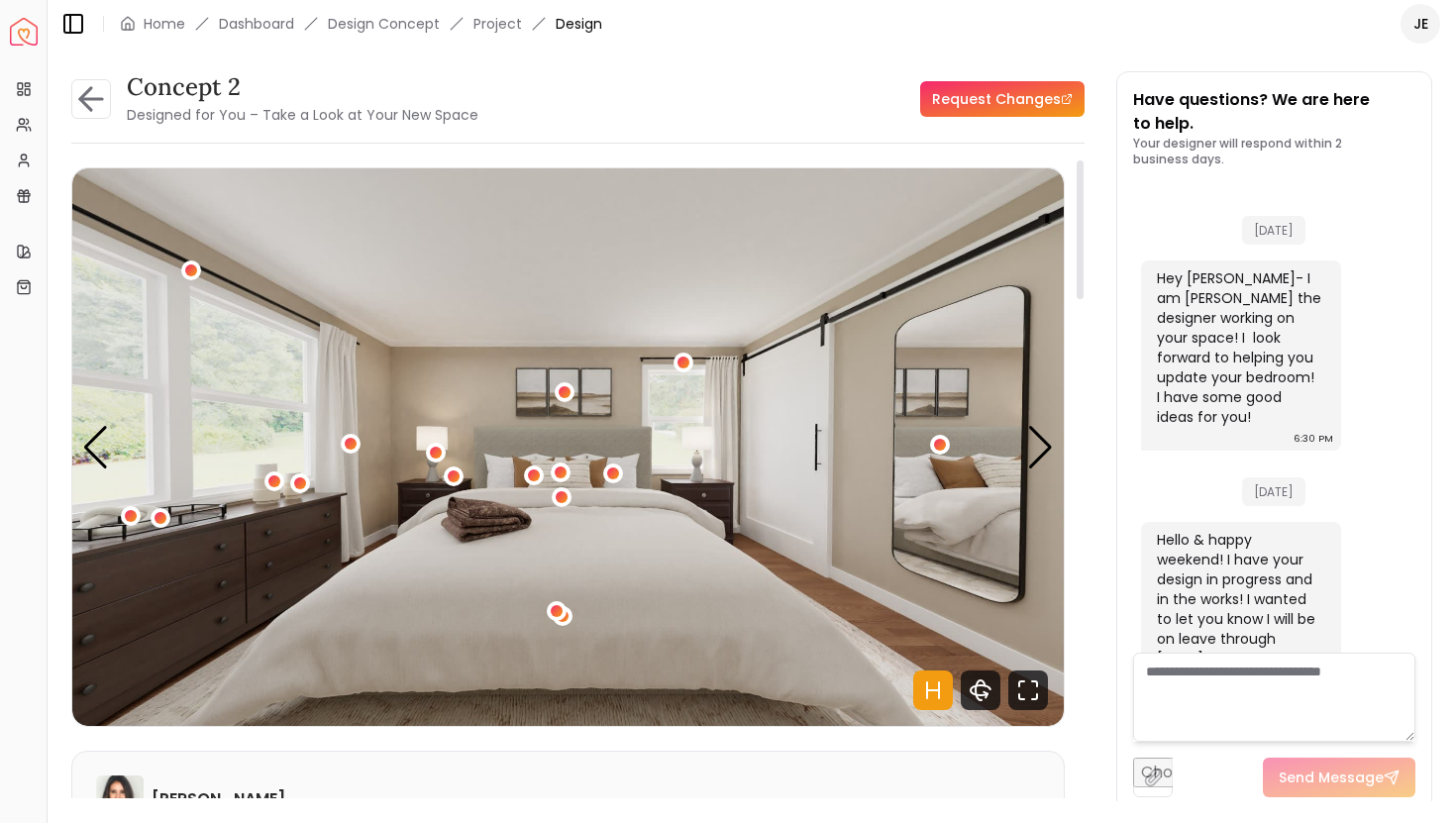 scroll, scrollTop: 711, scrollLeft: 0, axis: vertical 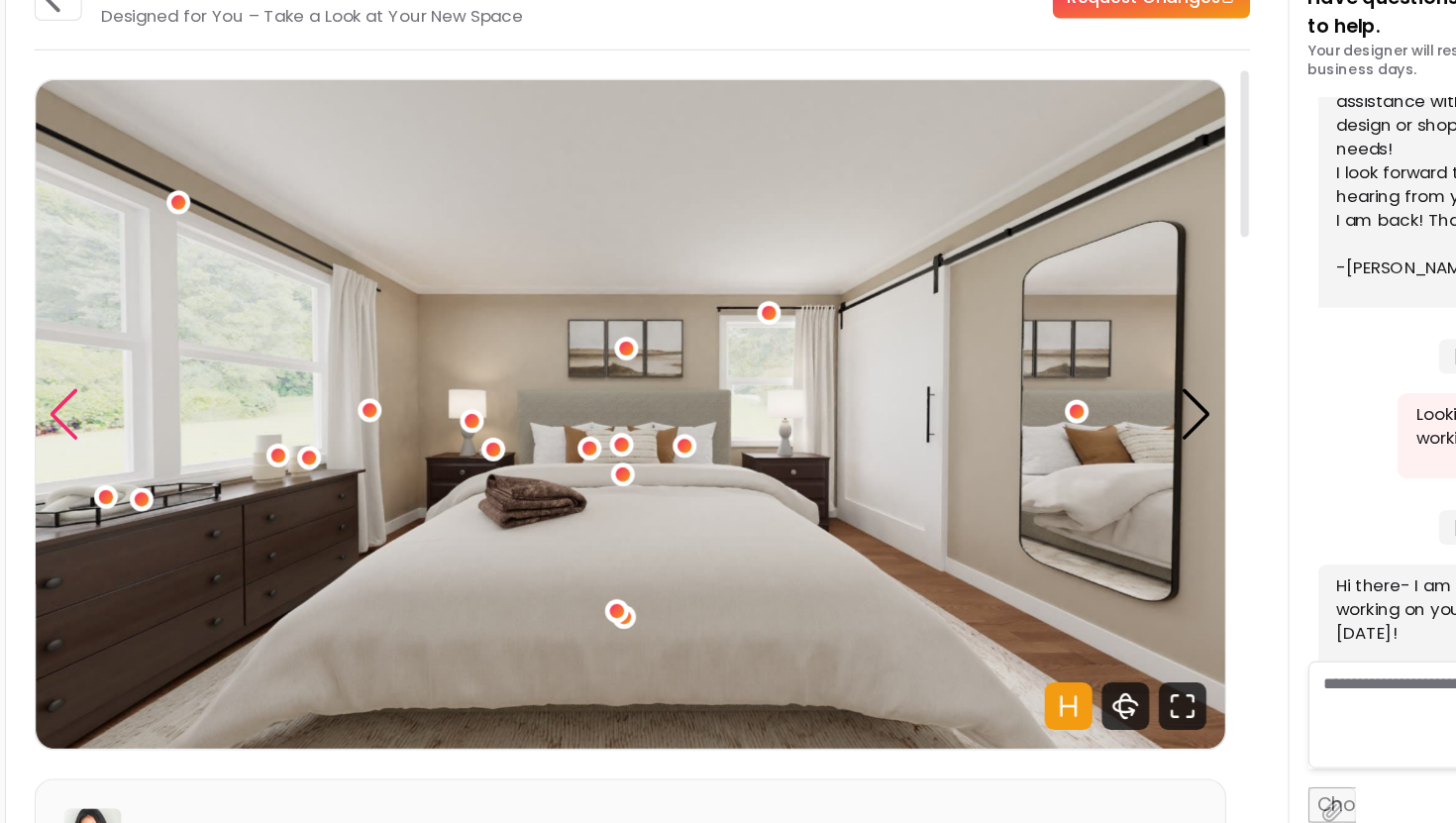 click at bounding box center [95, 448] 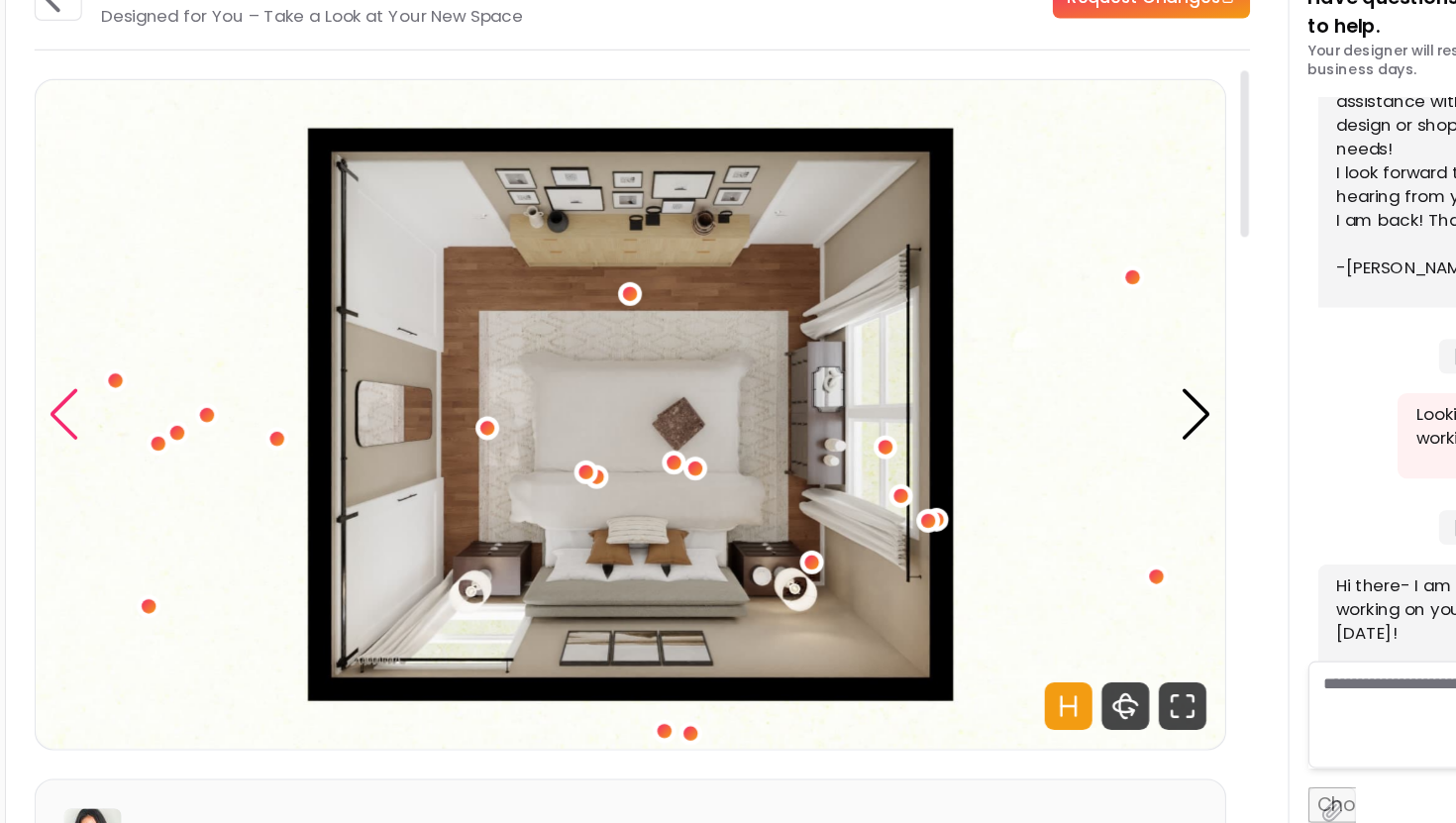 click at bounding box center [95, 448] 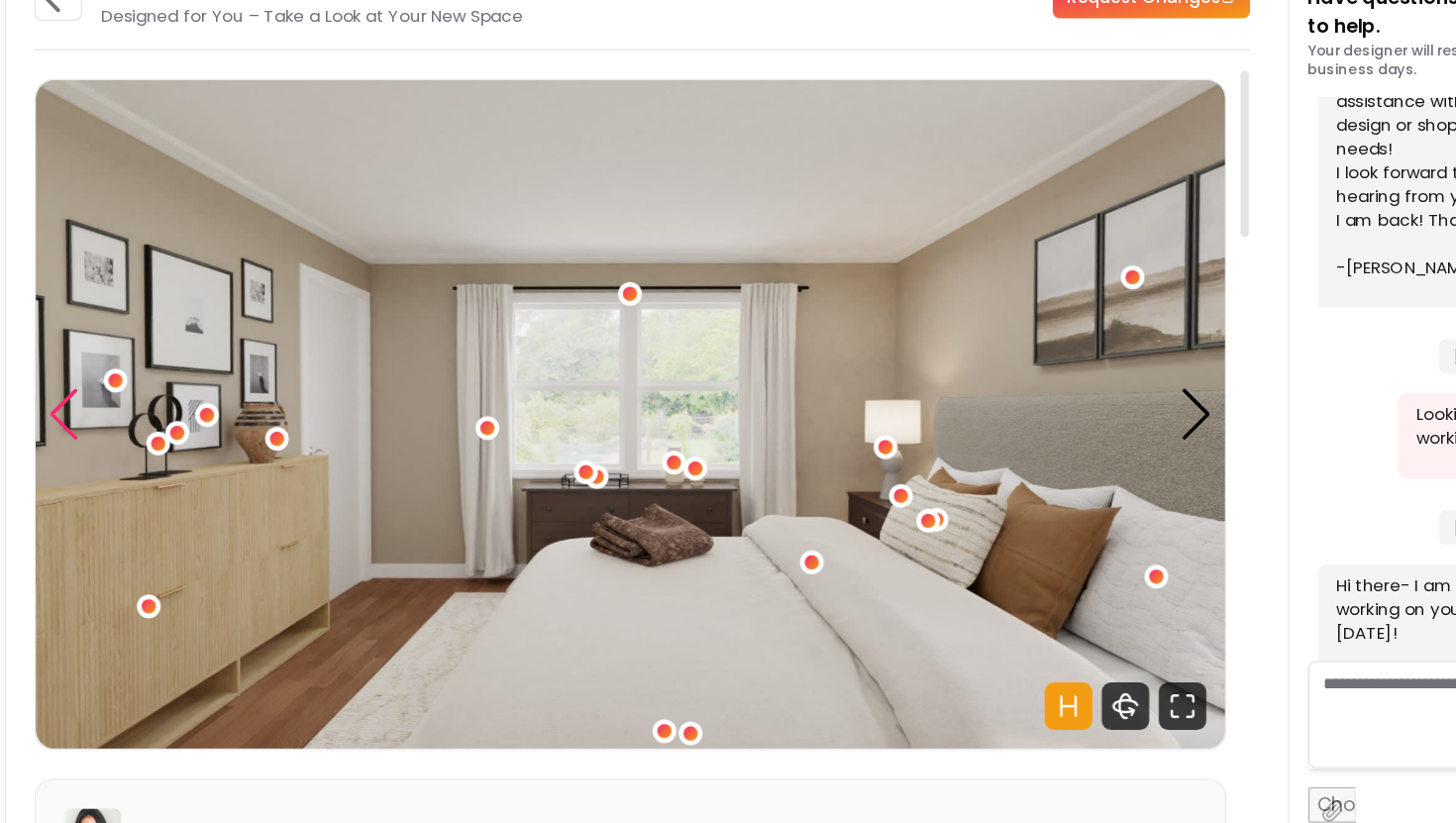 click at bounding box center [95, 448] 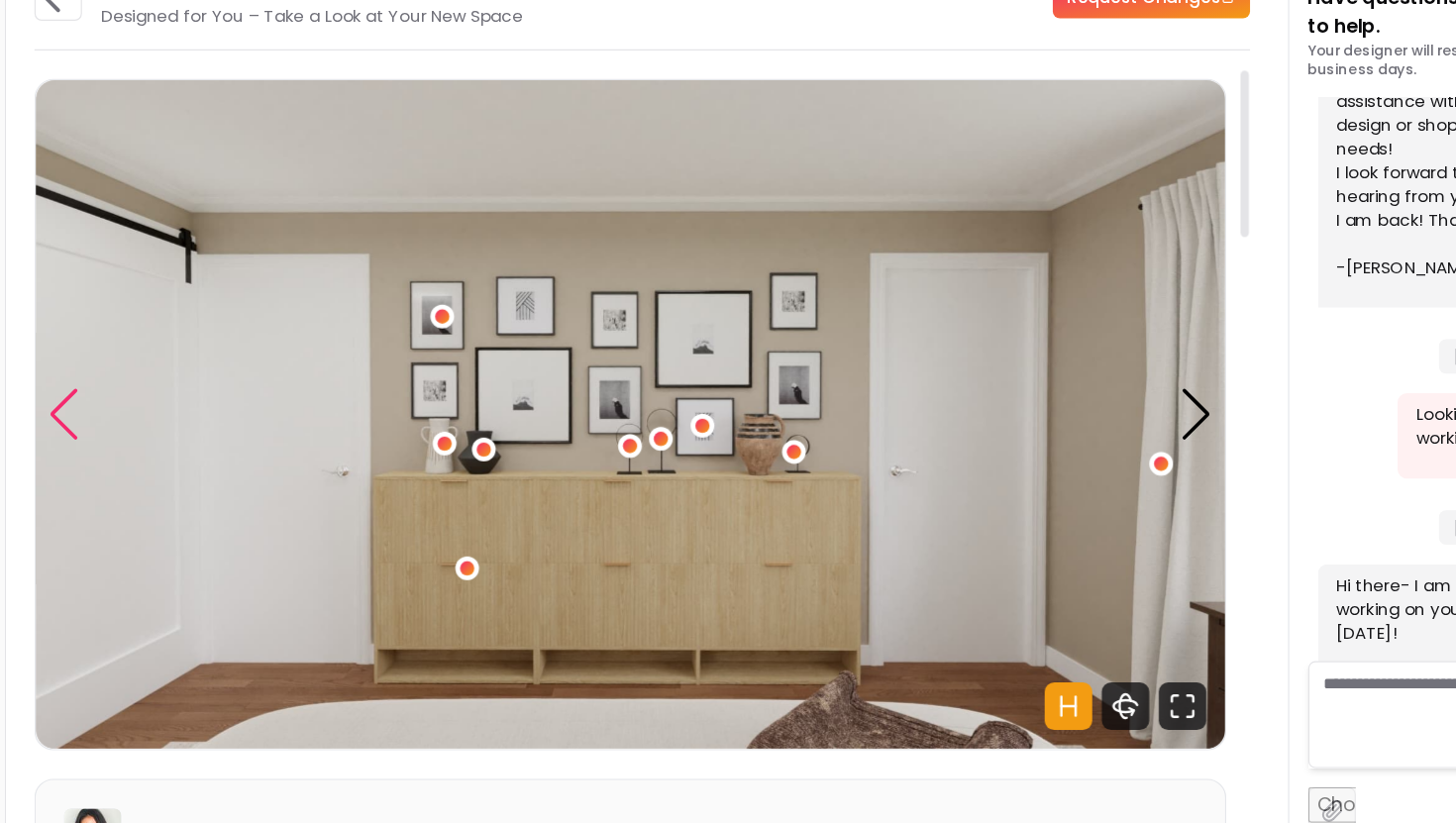 click at bounding box center (95, 448) 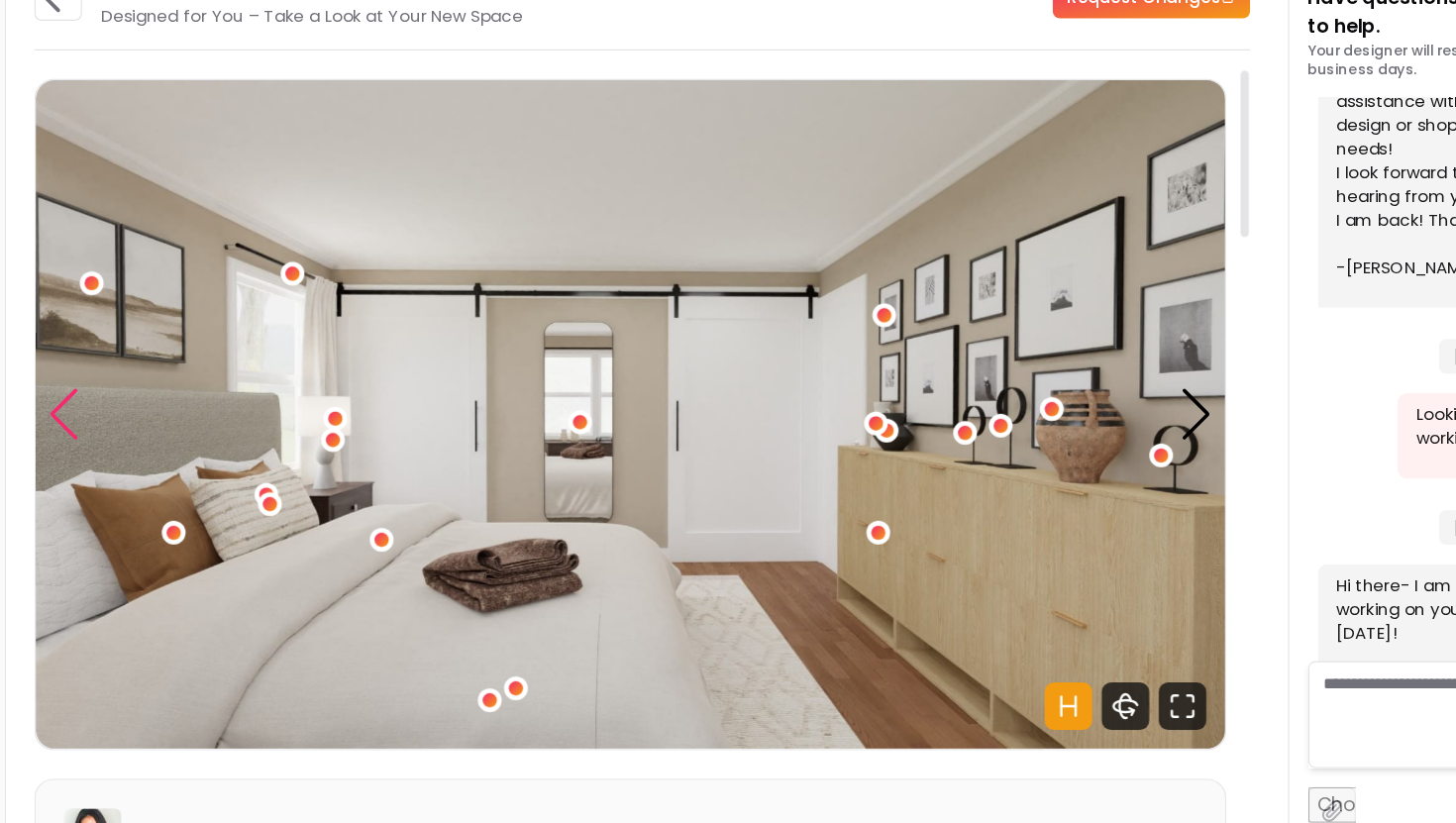 click at bounding box center [95, 448] 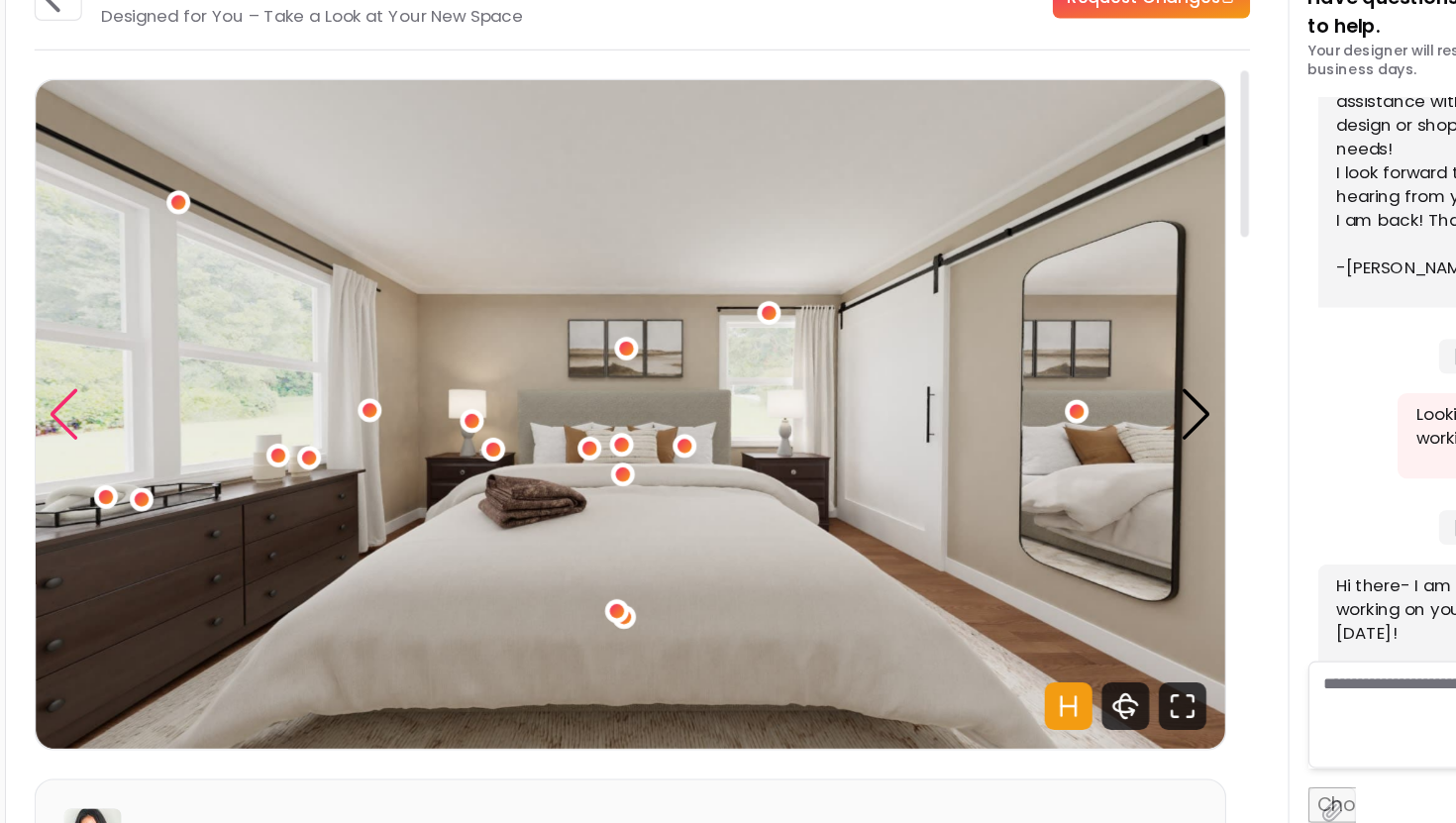 click at bounding box center (95, 448) 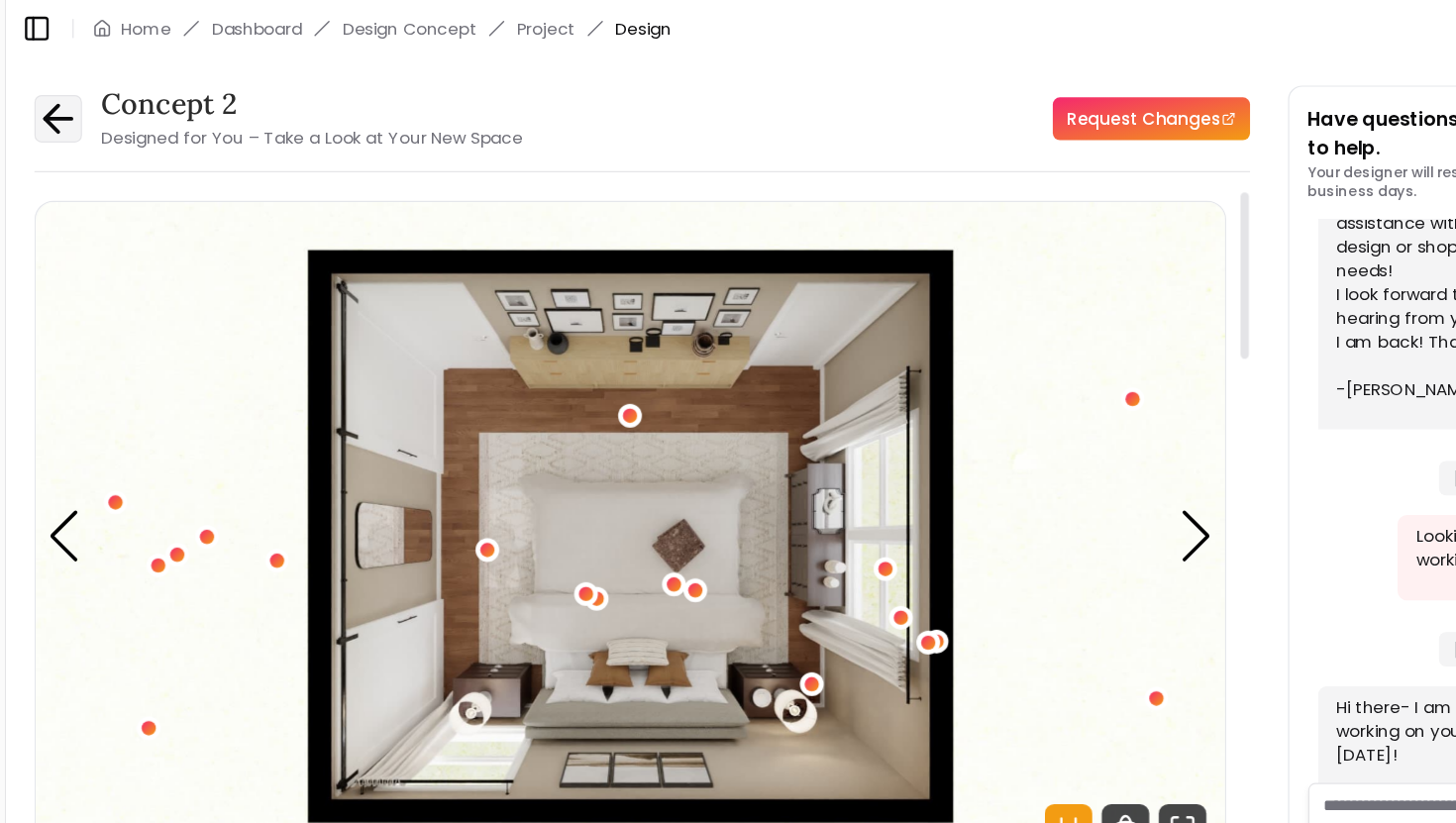 click 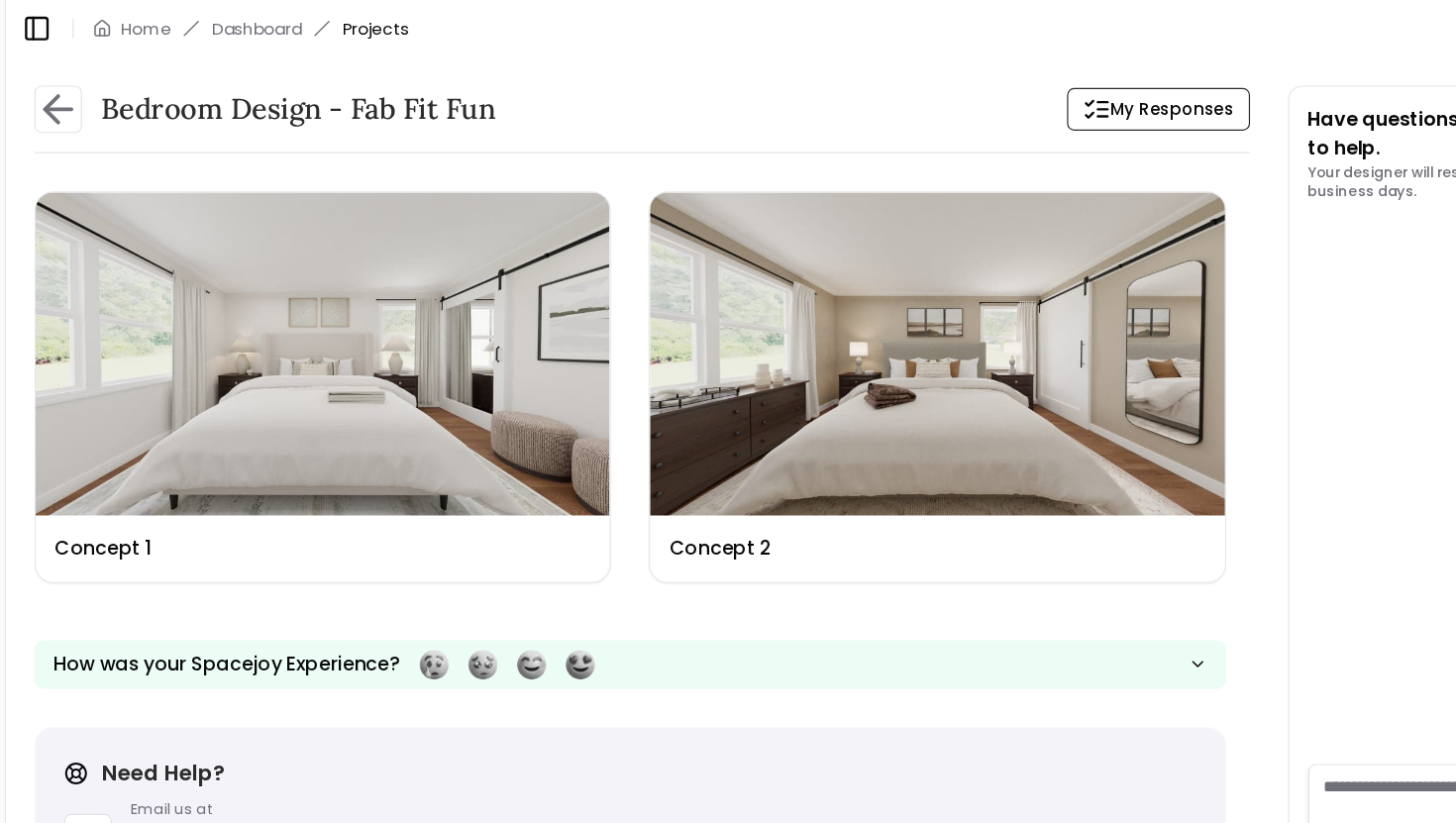scroll, scrollTop: 727, scrollLeft: 0, axis: vertical 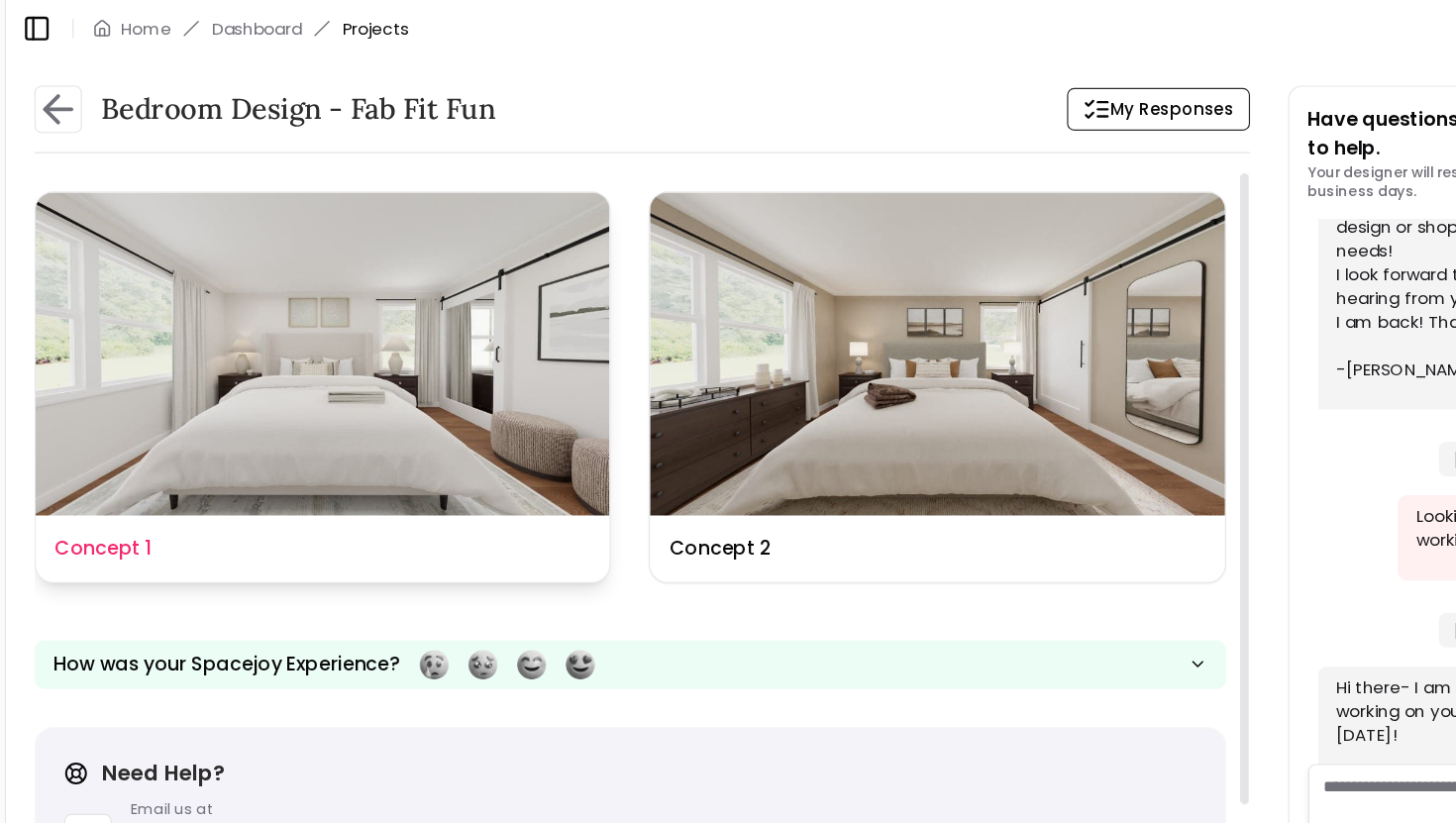 click on "Design Name Concept 1" at bounding box center (311, 458) 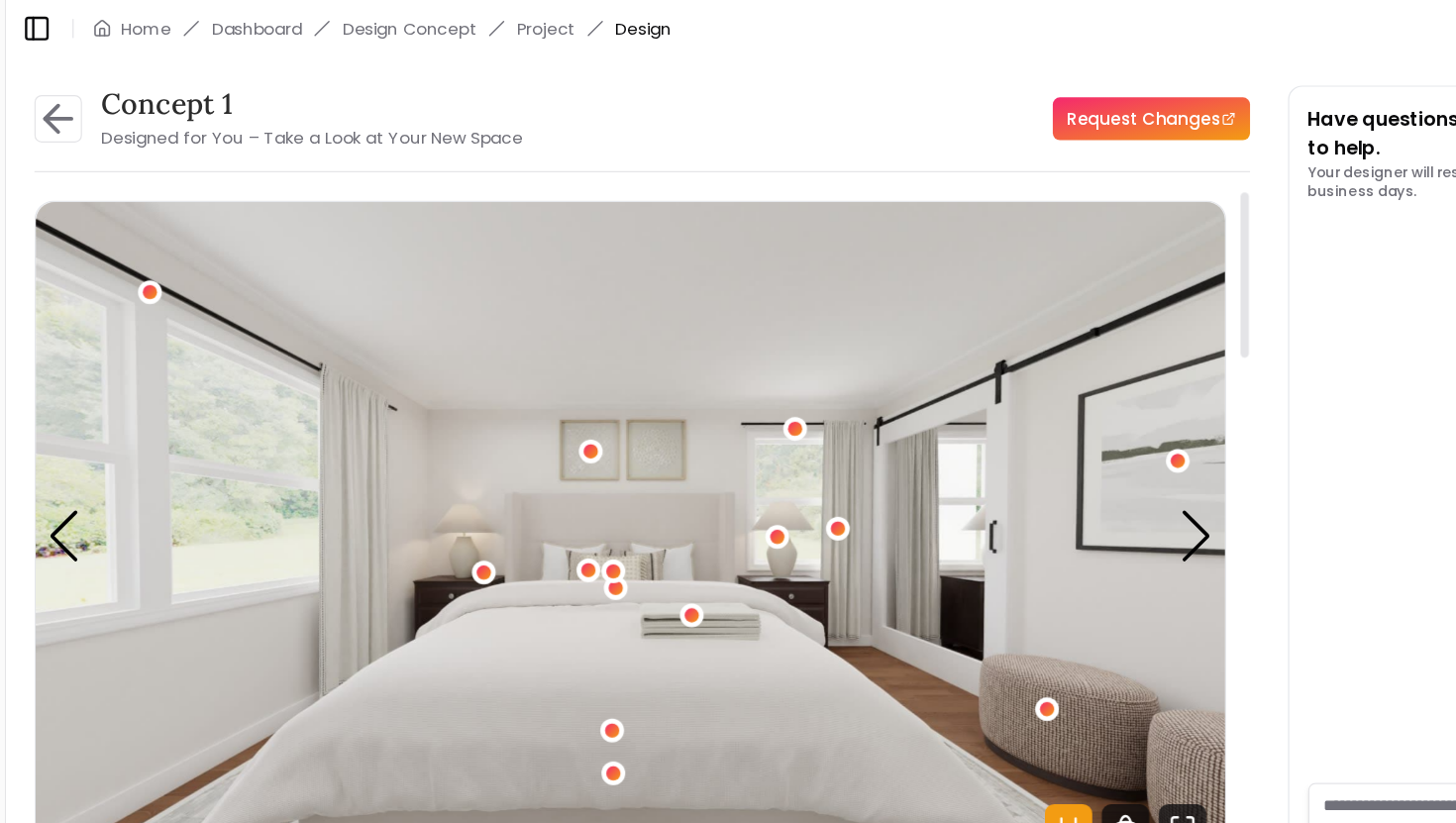 scroll, scrollTop: 711, scrollLeft: 0, axis: vertical 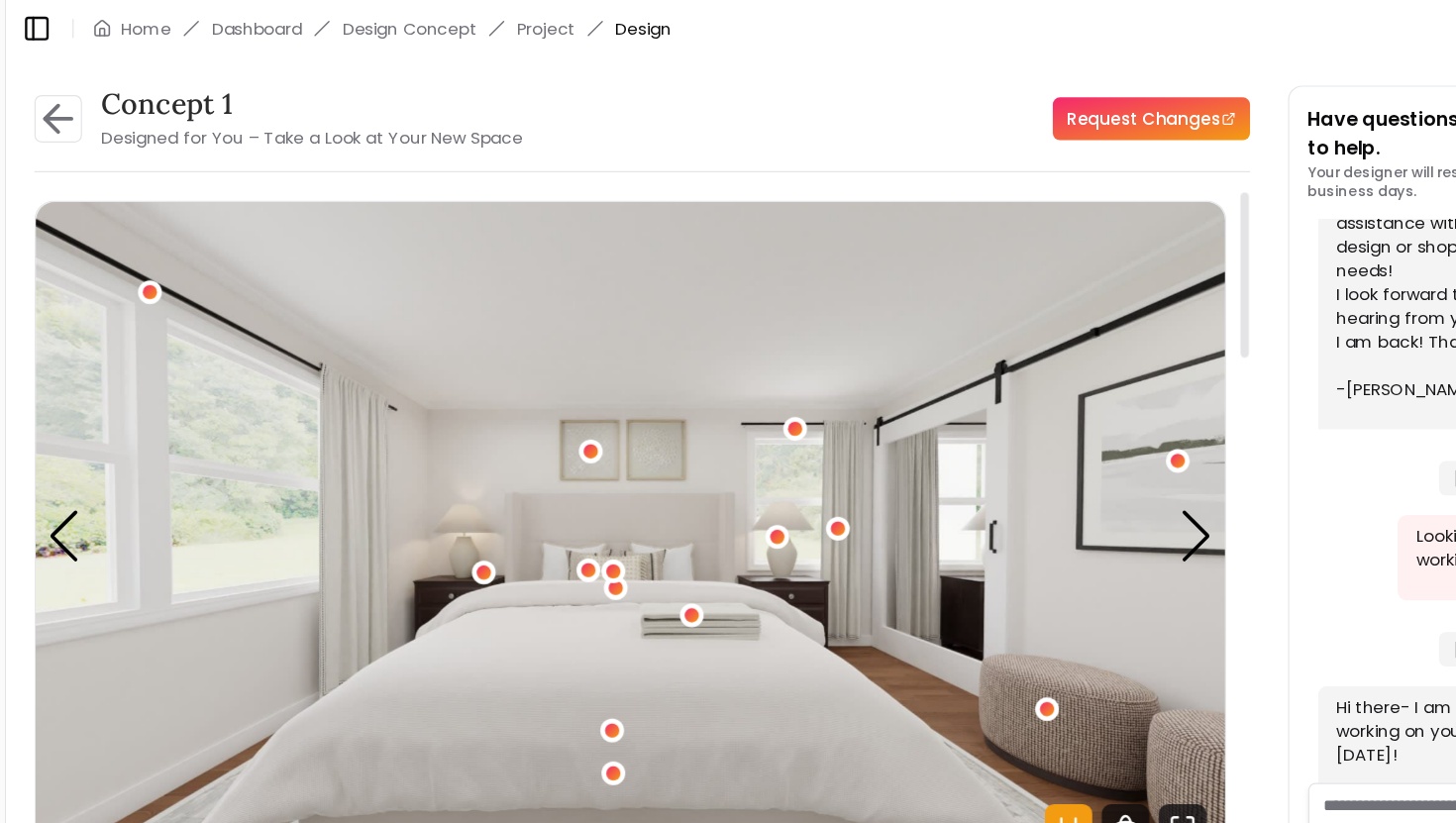 click at bounding box center (568, 447) 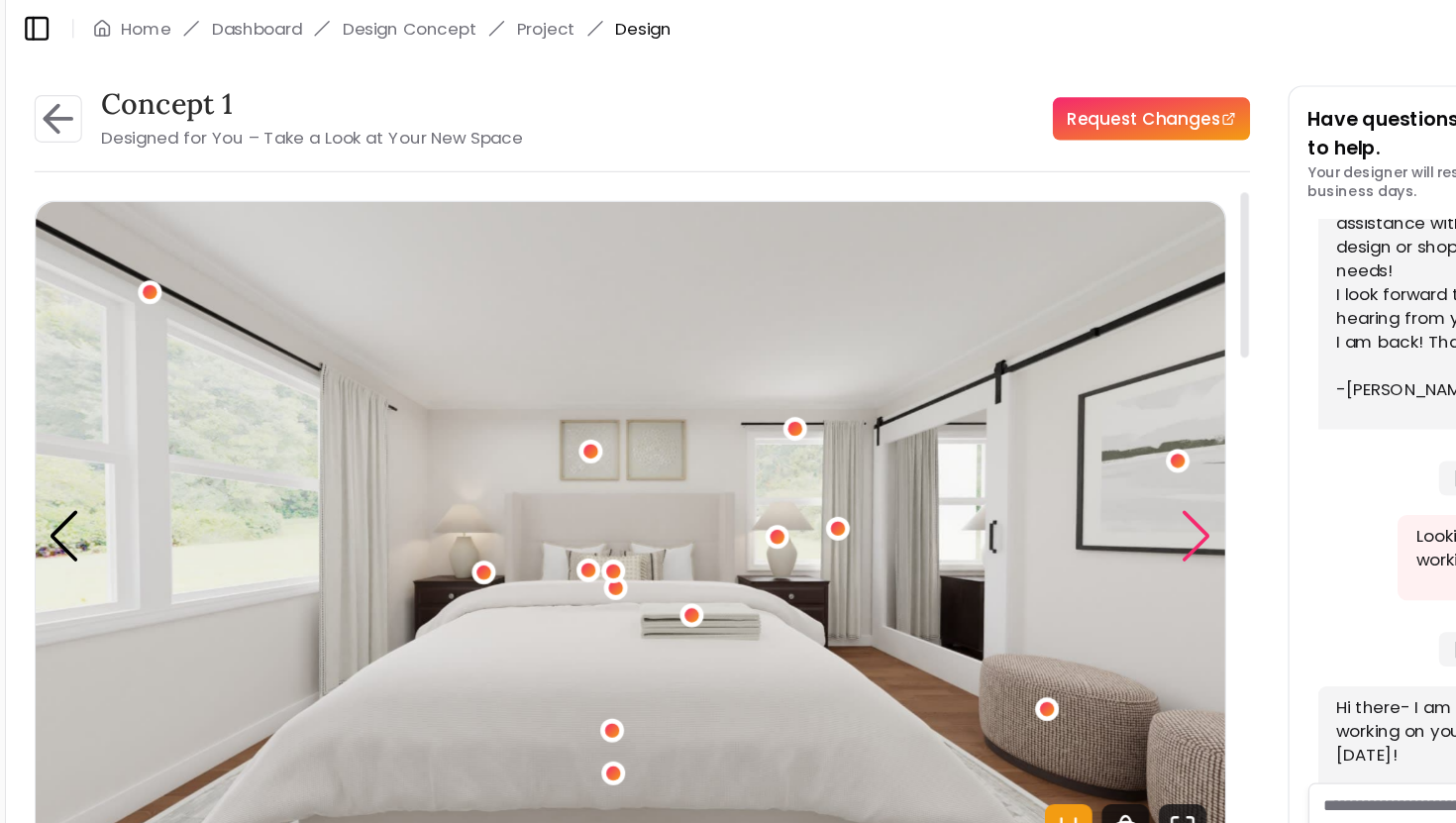 click at bounding box center [1040, 448] 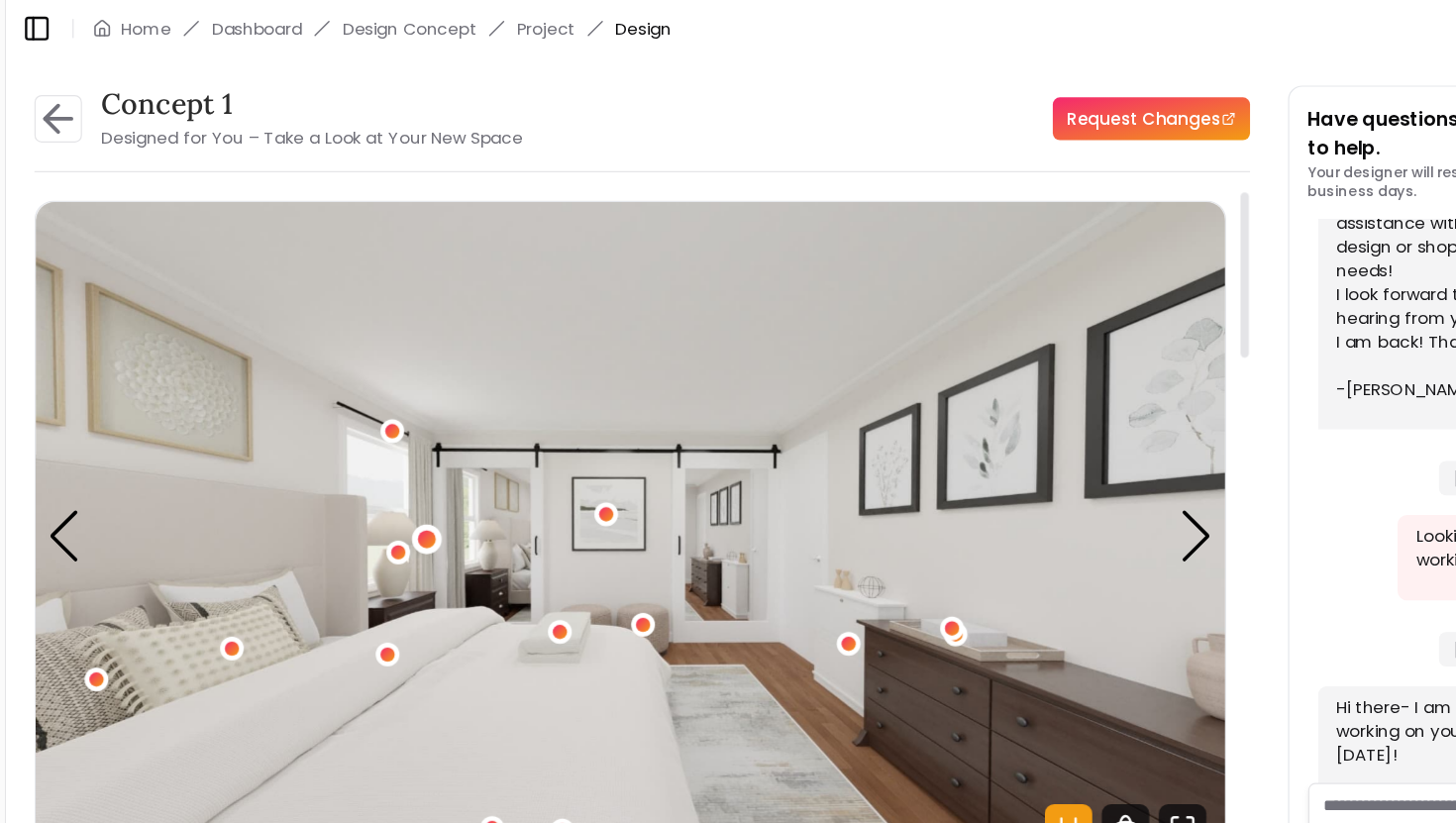 click at bounding box center (398, 450) 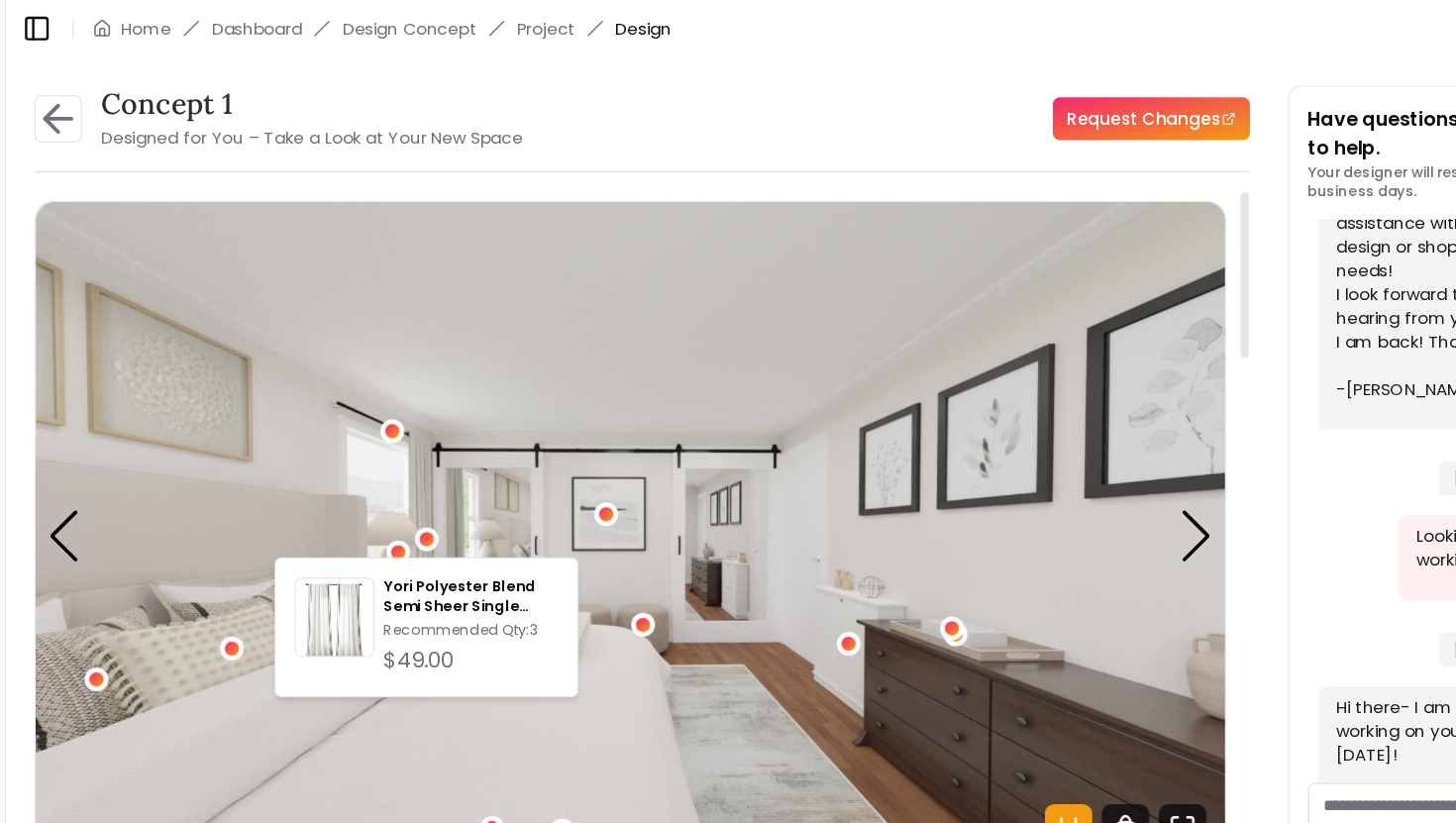 click at bounding box center (568, 447) 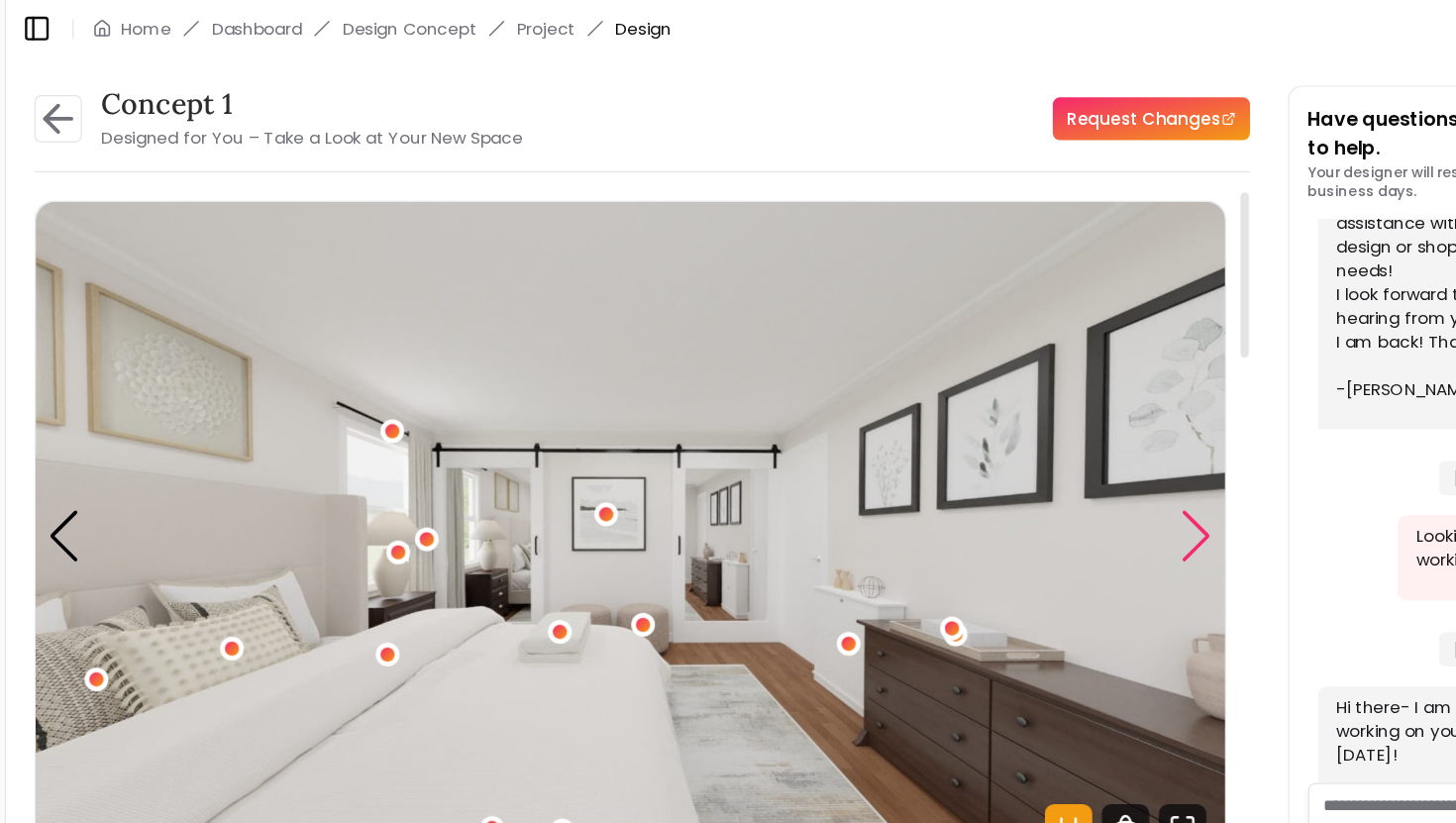 click at bounding box center (1040, 448) 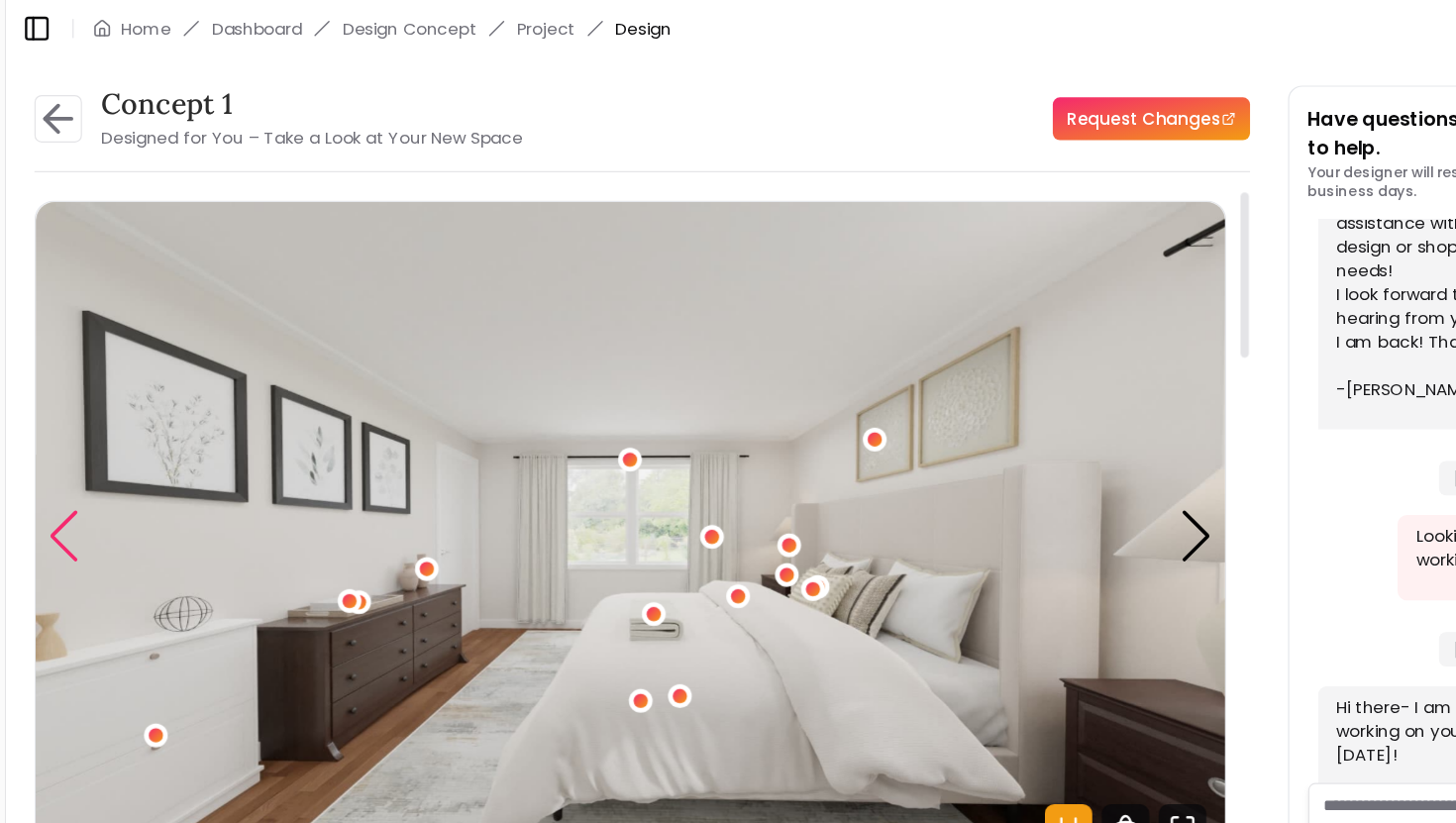 click at bounding box center (95, 448) 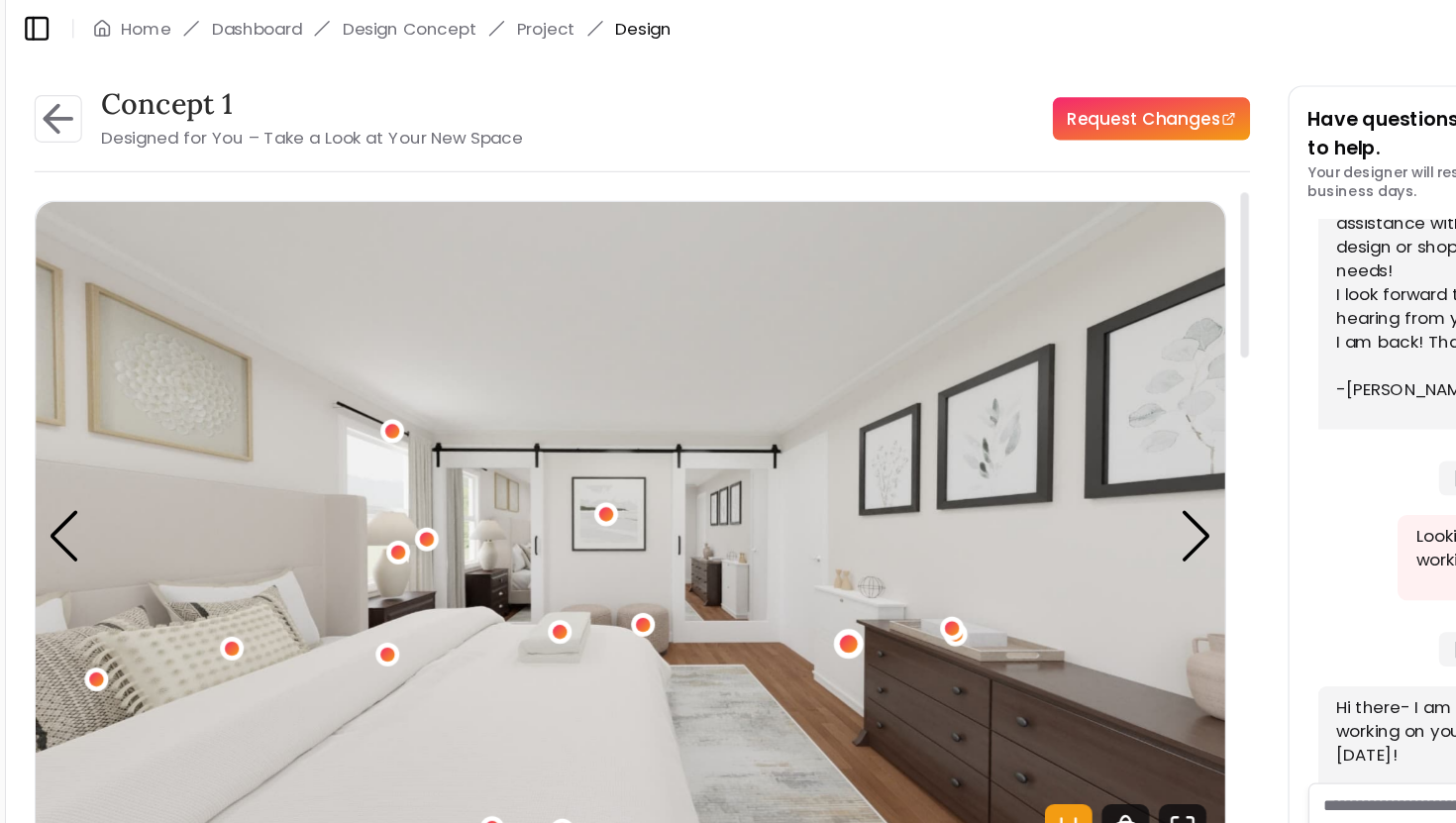 click at bounding box center (750, 537) 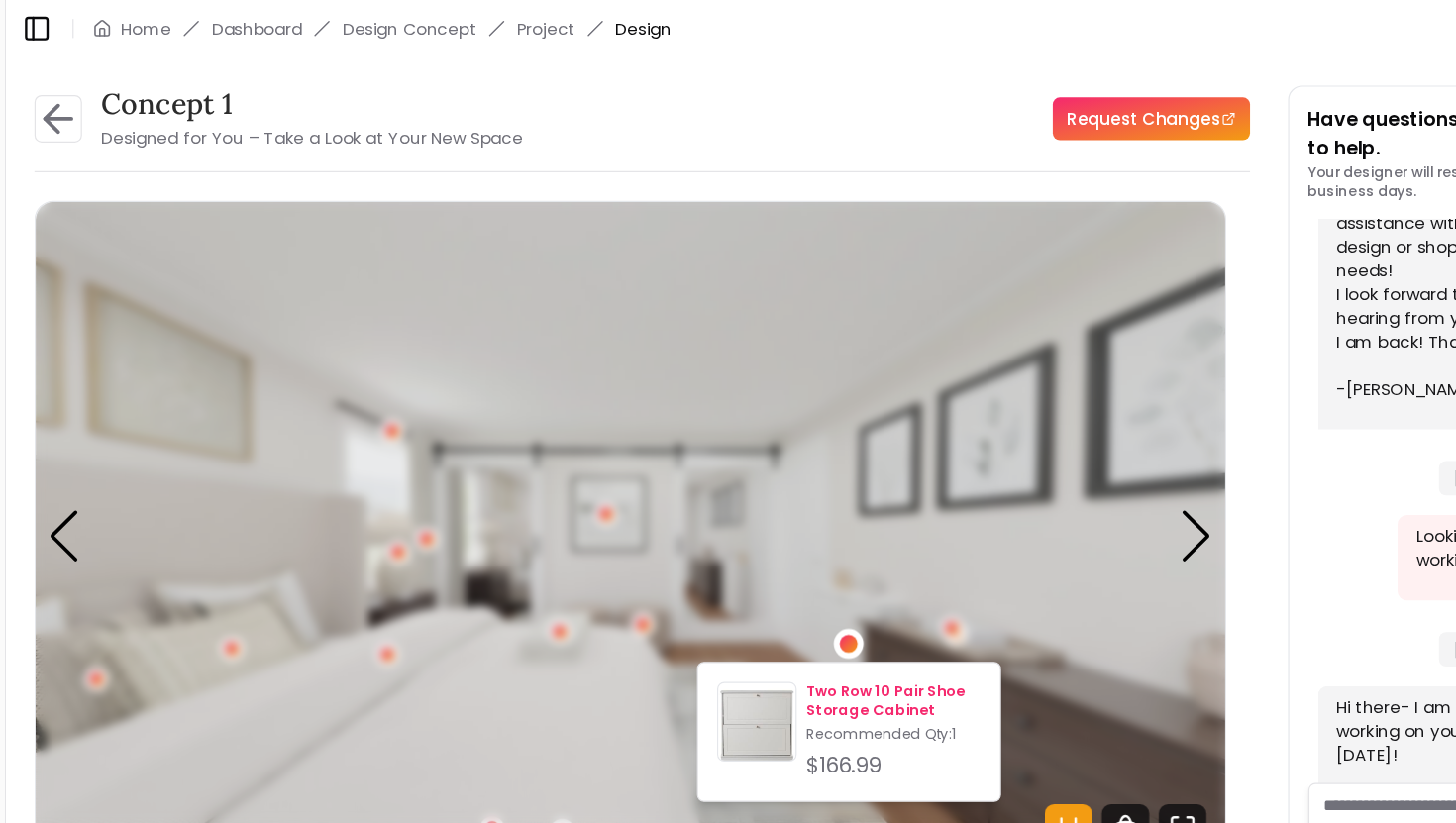 click on "Two Row 10 Pair Shoe Storage Cabinet" at bounding box center [786, 584] 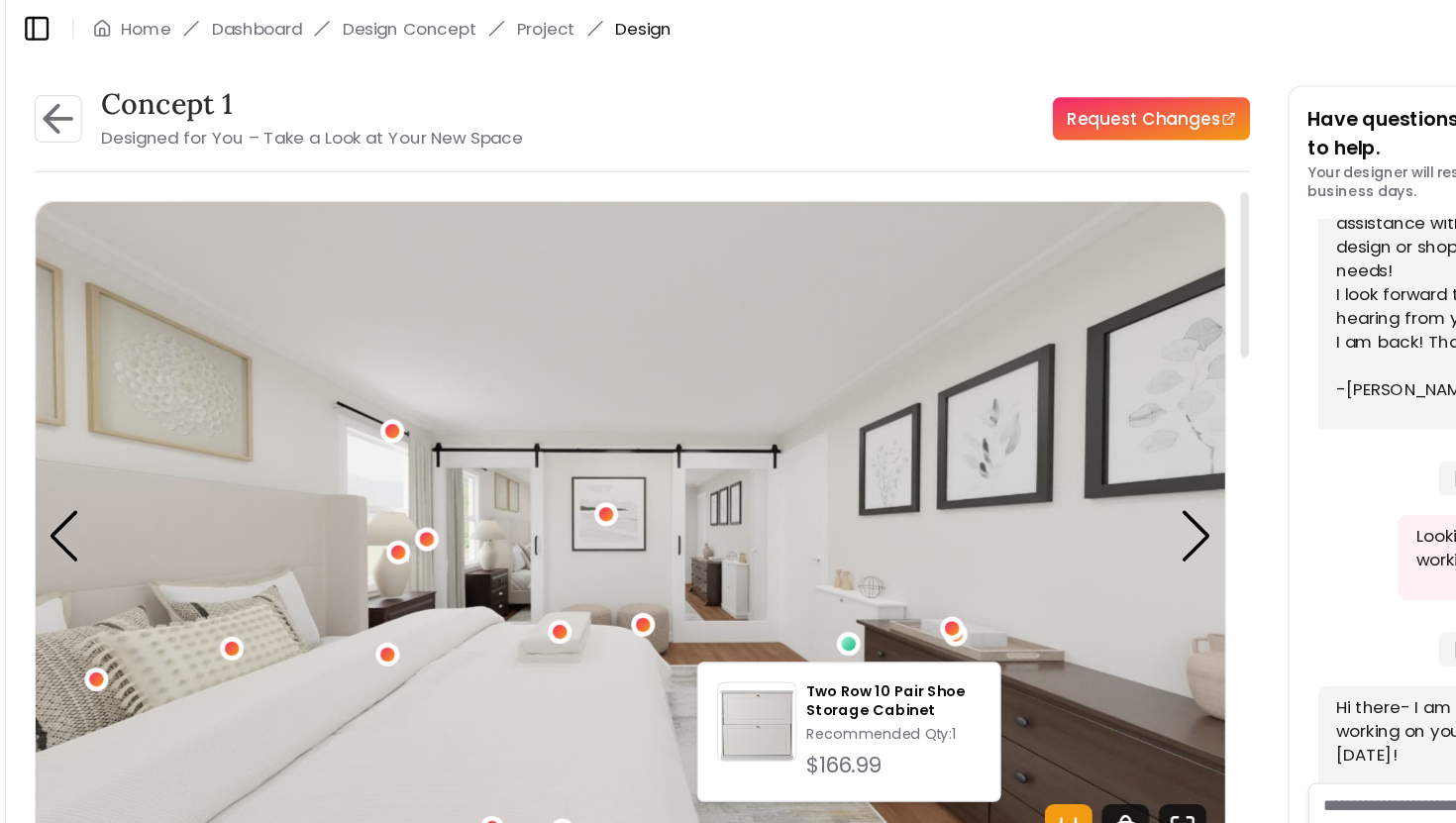 click at bounding box center (568, 447) 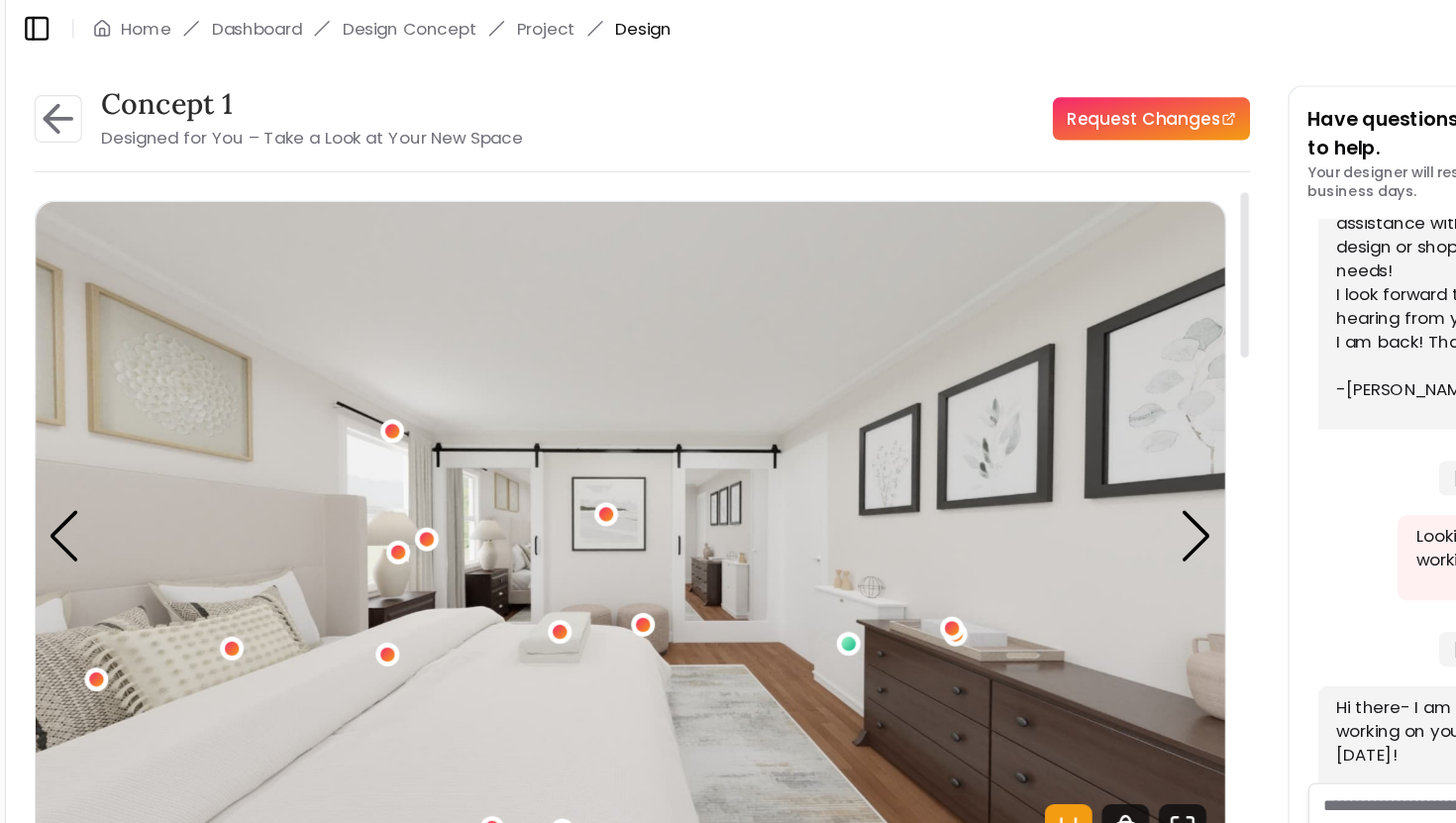 scroll, scrollTop: 136, scrollLeft: 0, axis: vertical 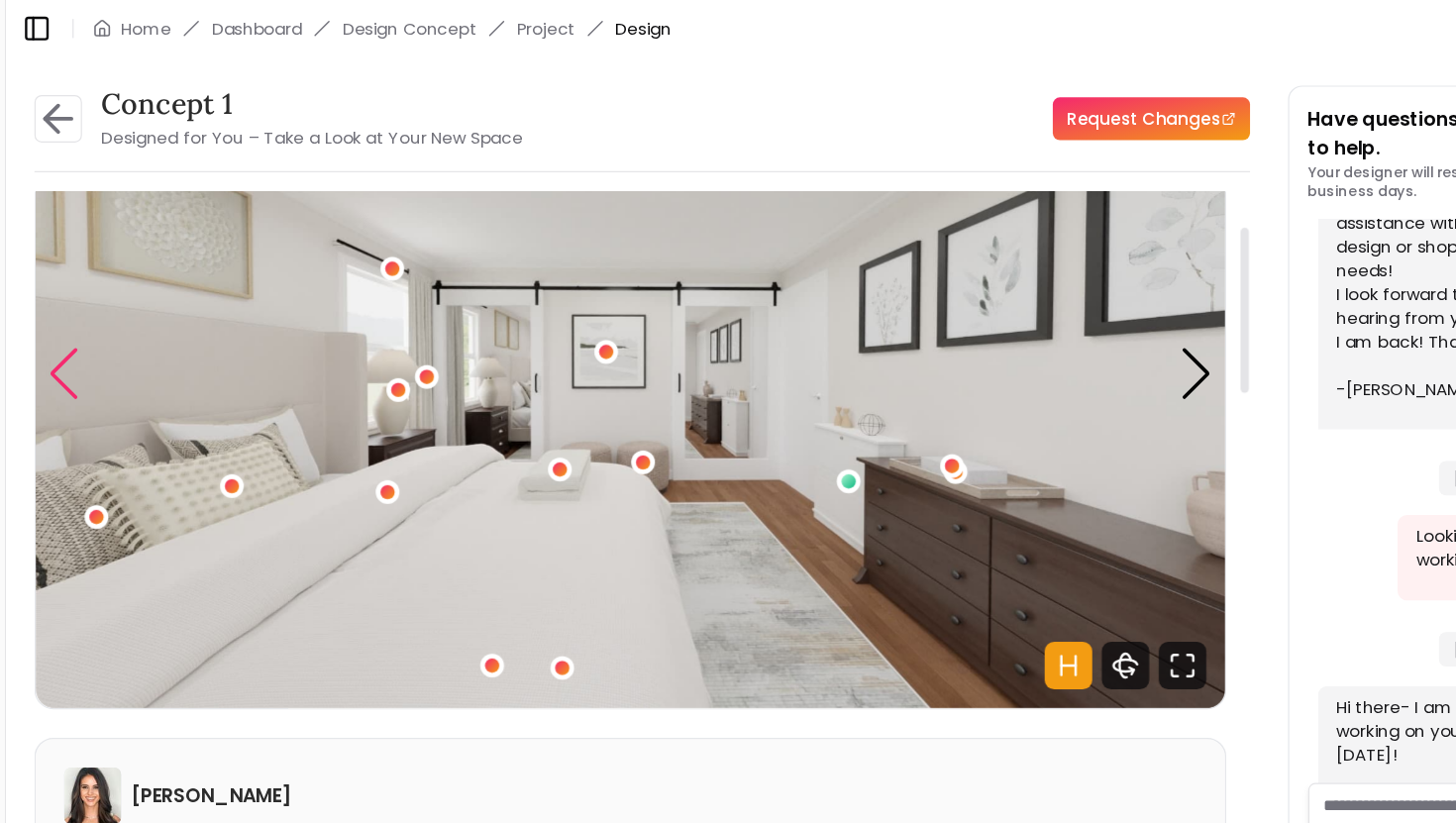 click at bounding box center [95, 312] 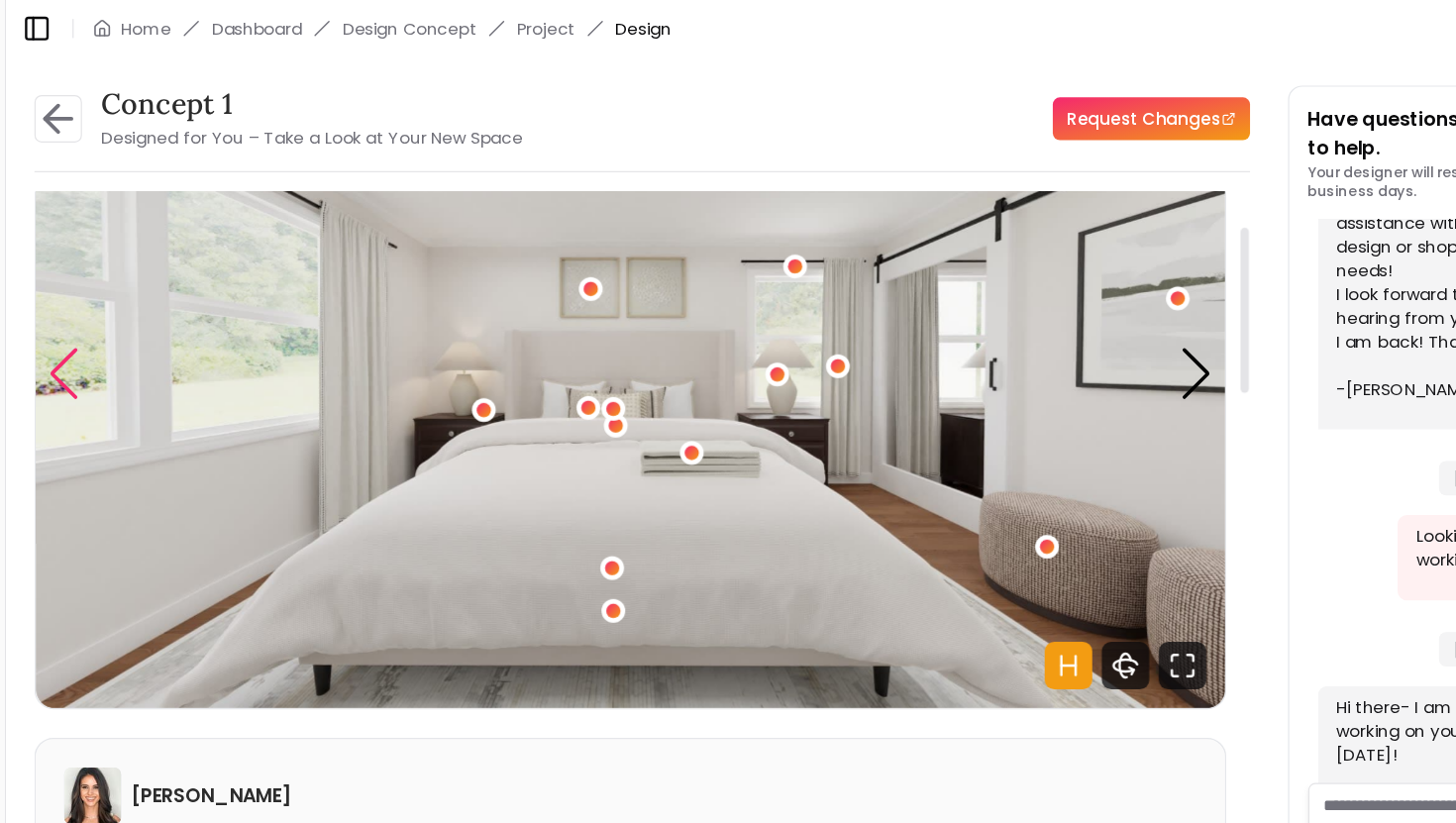 click at bounding box center (95, 312) 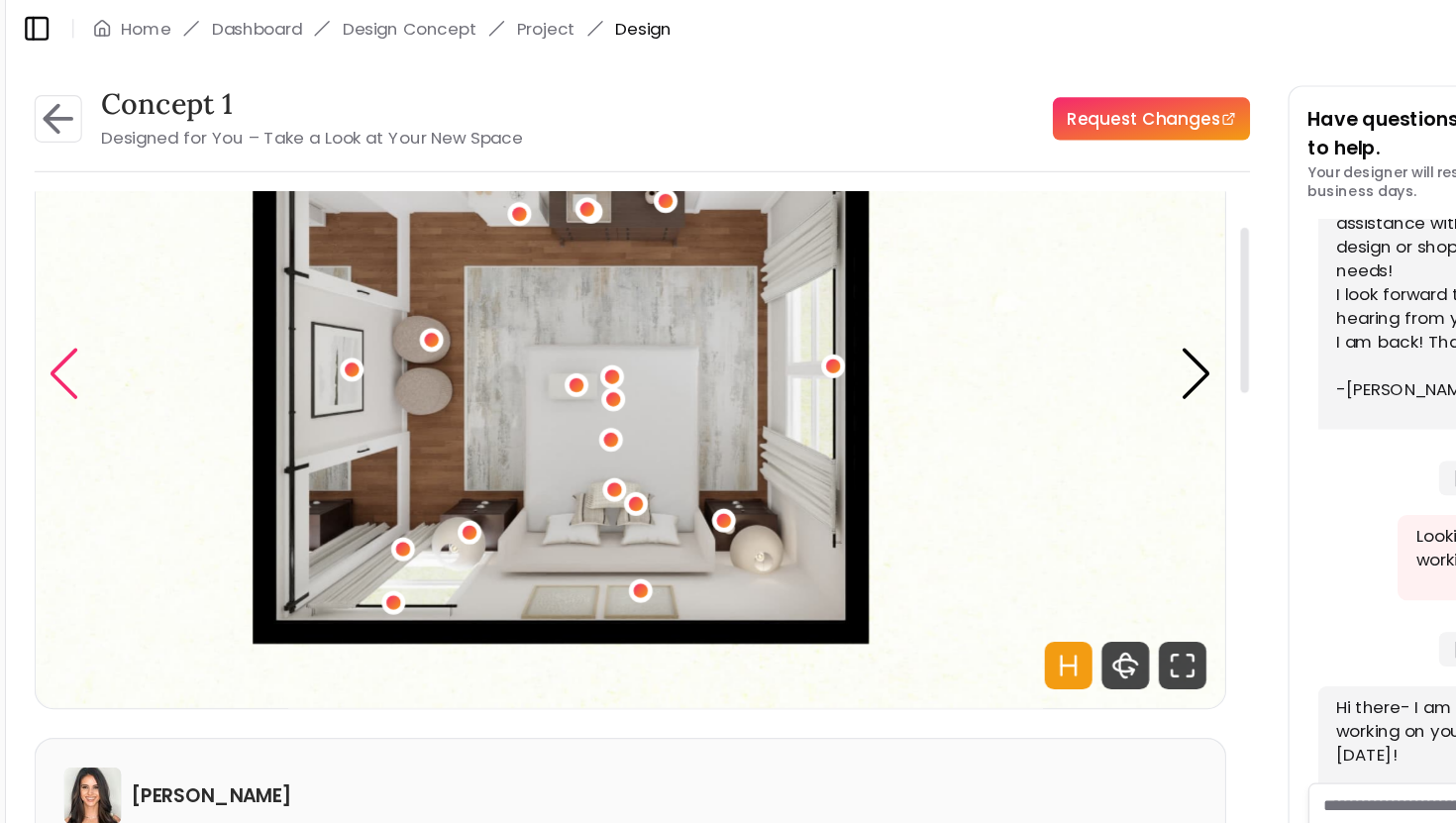 click at bounding box center (95, 312) 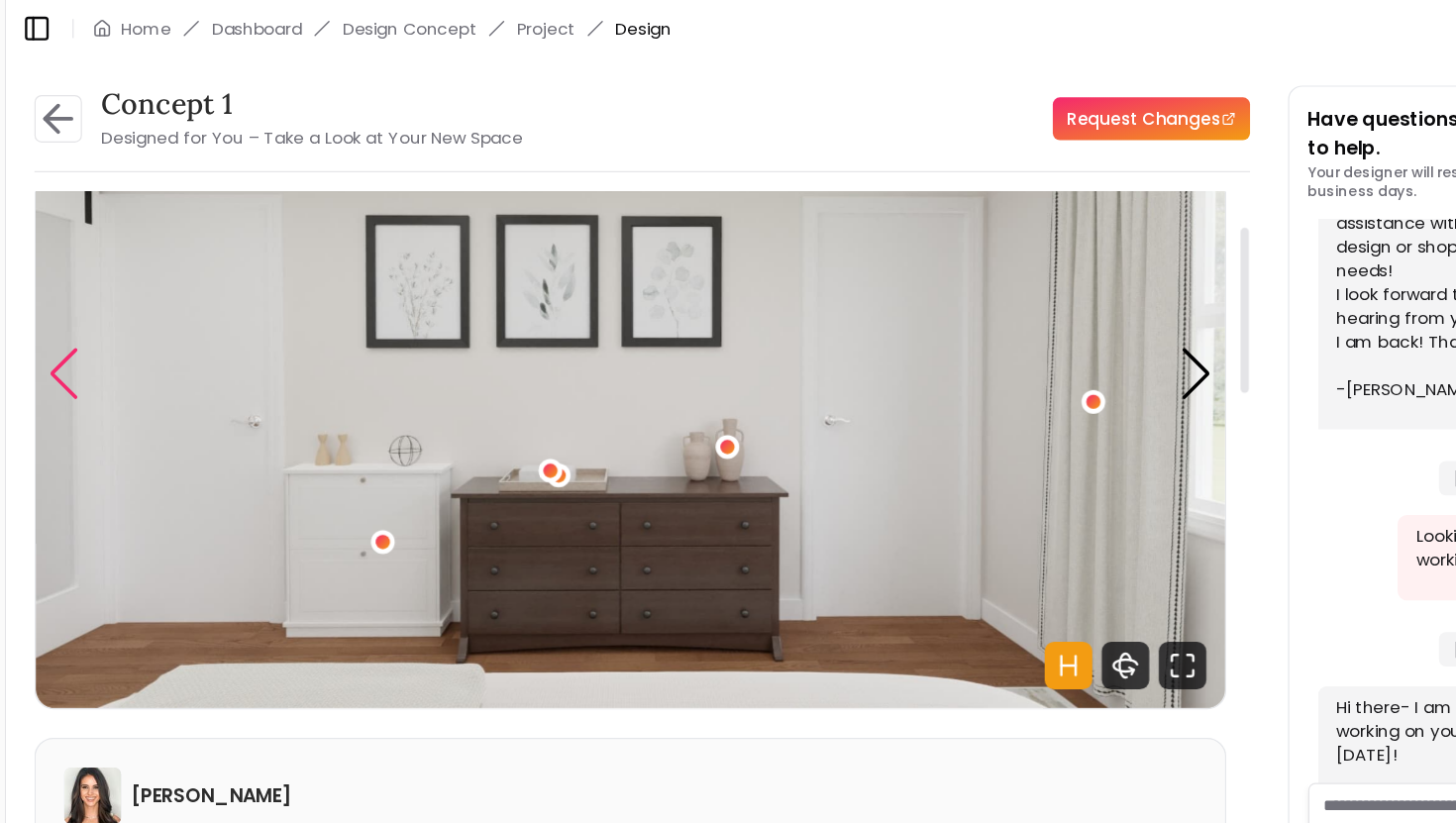click at bounding box center (95, 312) 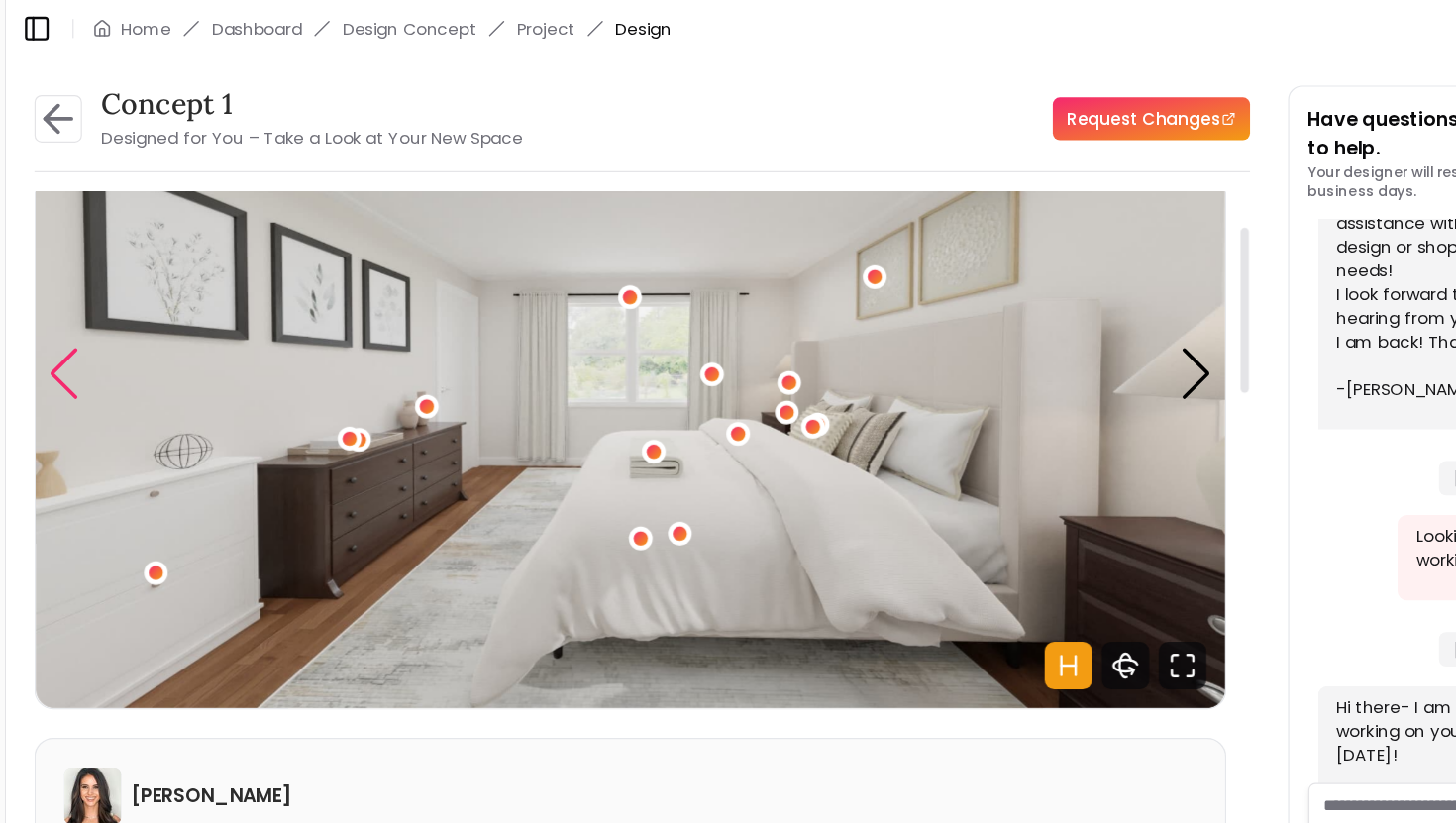 click at bounding box center [95, 312] 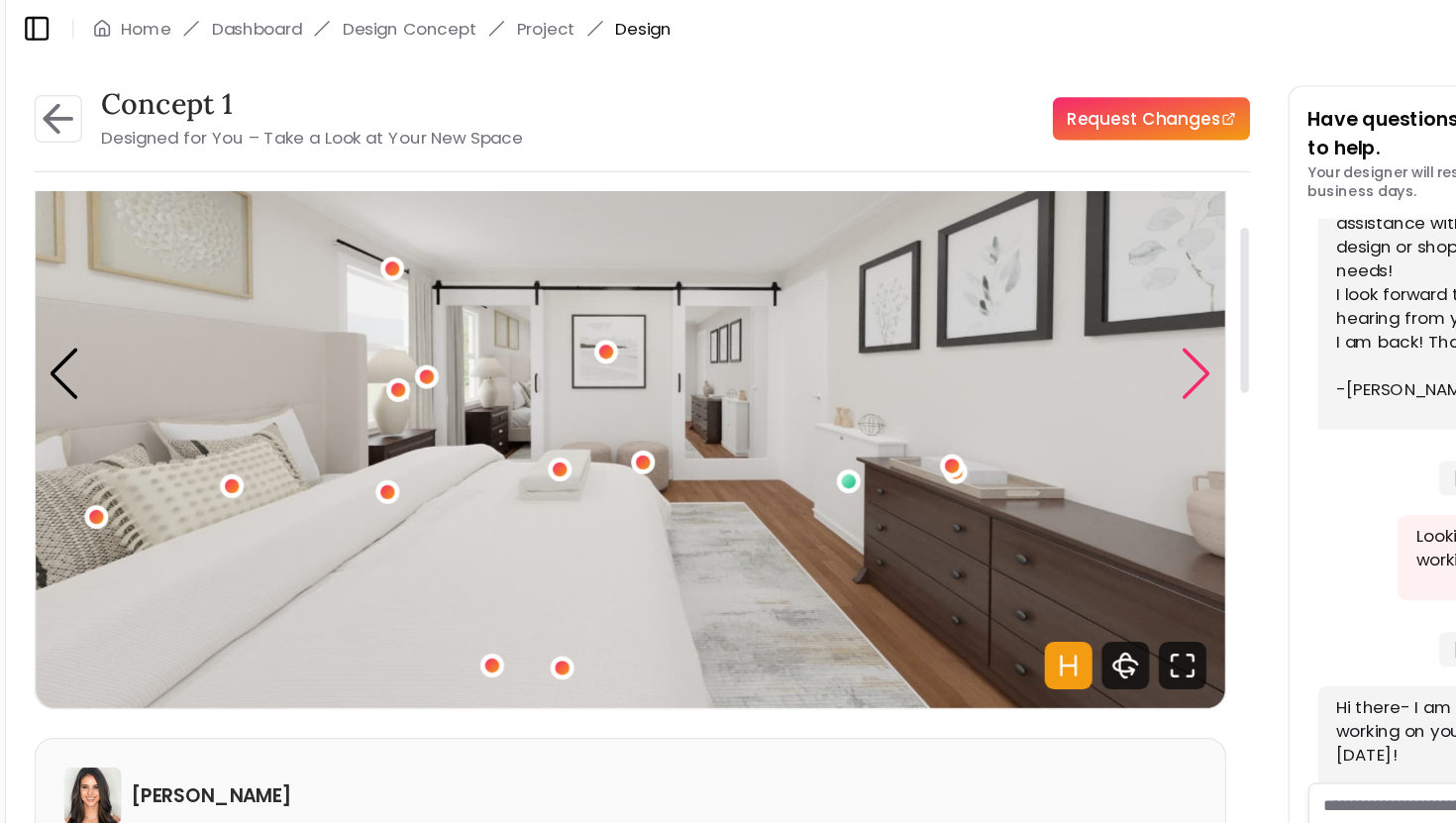 click at bounding box center [1040, 312] 